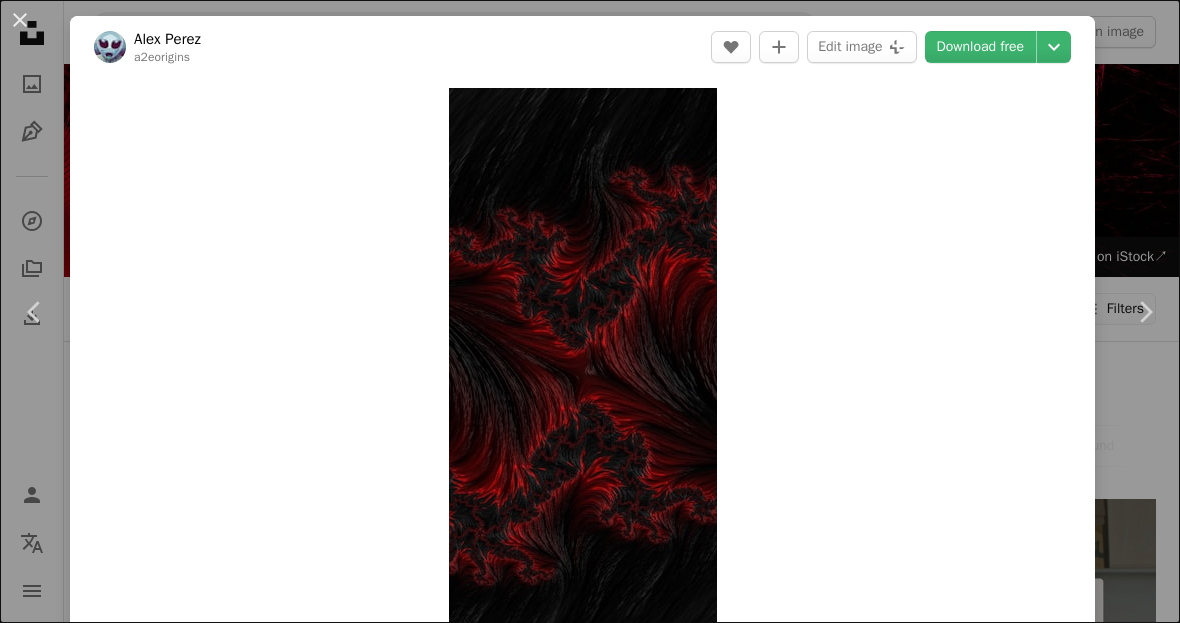 scroll, scrollTop: 40198, scrollLeft: 0, axis: vertical 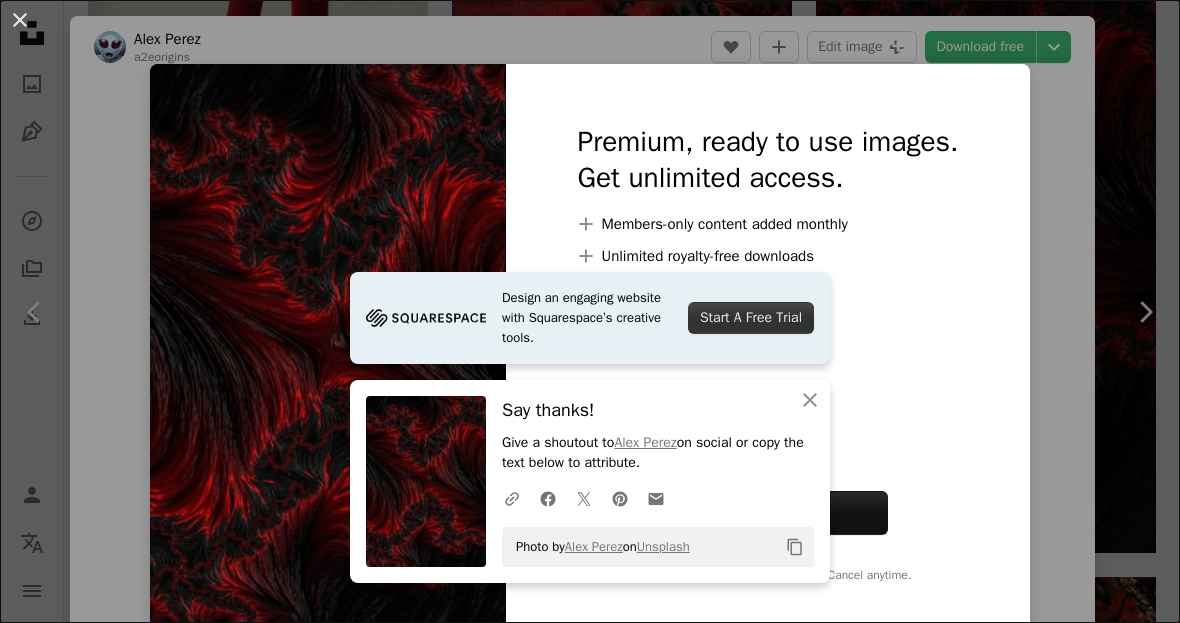 click on "Say thanks! Give a shoutout to  [FIRST] [LAST]  on social or copy the text below to attribute. Photo by  [FIRST] [LAST]  on  Unsplash
Copy content Premium, ready to use images. Get unlimited access. Members-only content added monthly Unlimited royalty-free downloads Illustrations  New  Enhanced legal protections yearly 66%  off monthly $12   $4 USD per month * Get  Unsplash+ * When paid annually, billed upfront  $48 Taxes where applicable. Renews automatically. Cancel anytime." at bounding box center (590, 311) 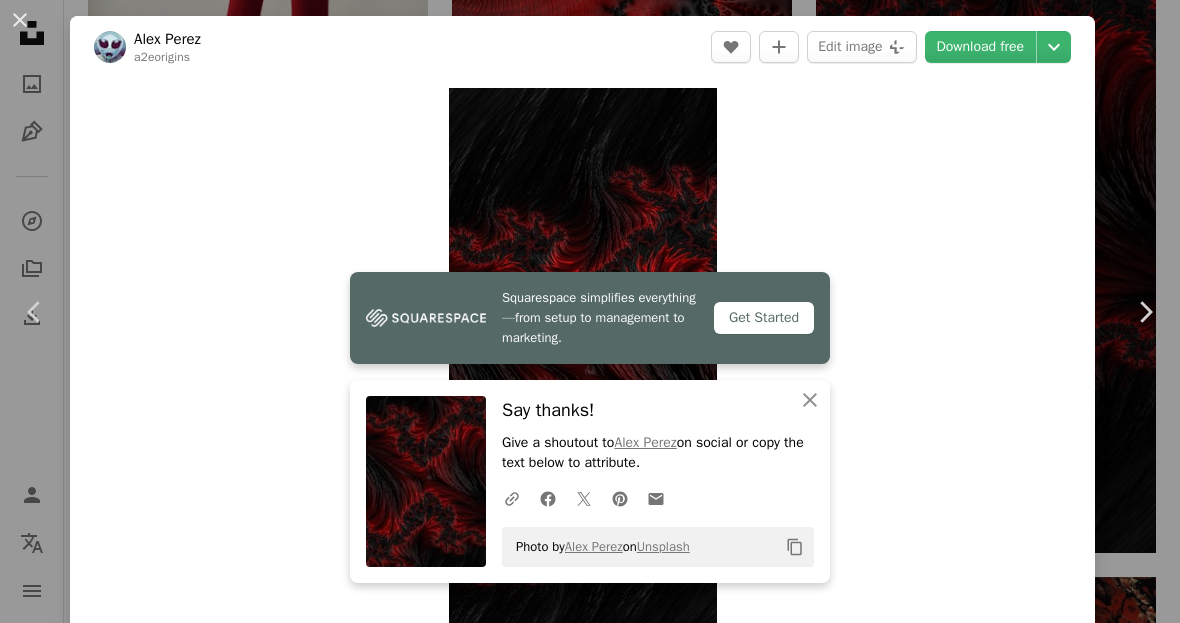 click on "An X shape Chevron left Chevron right [FIRST] [LAST] simplifies everything—from setup to management to marketing. Get Started An X shape Close Say thanks! Give a shoutout to  [FIRST] [LAST]  on social or copy the text below to attribute. A URL sharing icon (chains) Facebook icon X (formerly Twitter) icon Pinterest icon An envelope Photo by  [FIRST] [LAST]  on  Unsplash
Copy content [FIRST] [LAST] [USERNAME] A heart A plus sign Edit image   Plus sign for Unsplash+ Download free Chevron down Zoom in Views 42,010,750 Downloads 780,153 Featured in Photos ,  Color of Water ,  Textures A forward-right arrow Share Info icon Info More Actions Calendar outlined Published on  September 1, 2019 Safety Free to use under the  Unsplash License abstract texture portrait pattern red iphone abstract background mobile wallpapers colors glitch vaporwave wallpaper background art black human phone outdoors soil Public domain images Browse premium related images on iStock  |  Save 20% with code UNSPLASH20 View more on iStock  ↗ For" at bounding box center [590, 311] 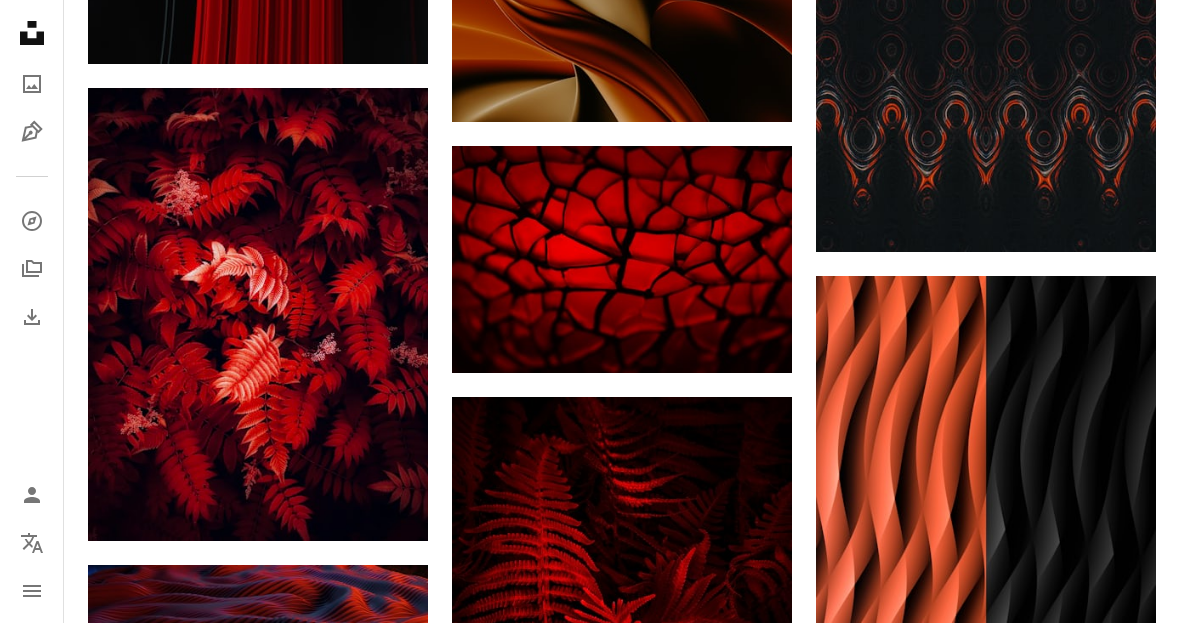 scroll, scrollTop: 41505, scrollLeft: 0, axis: vertical 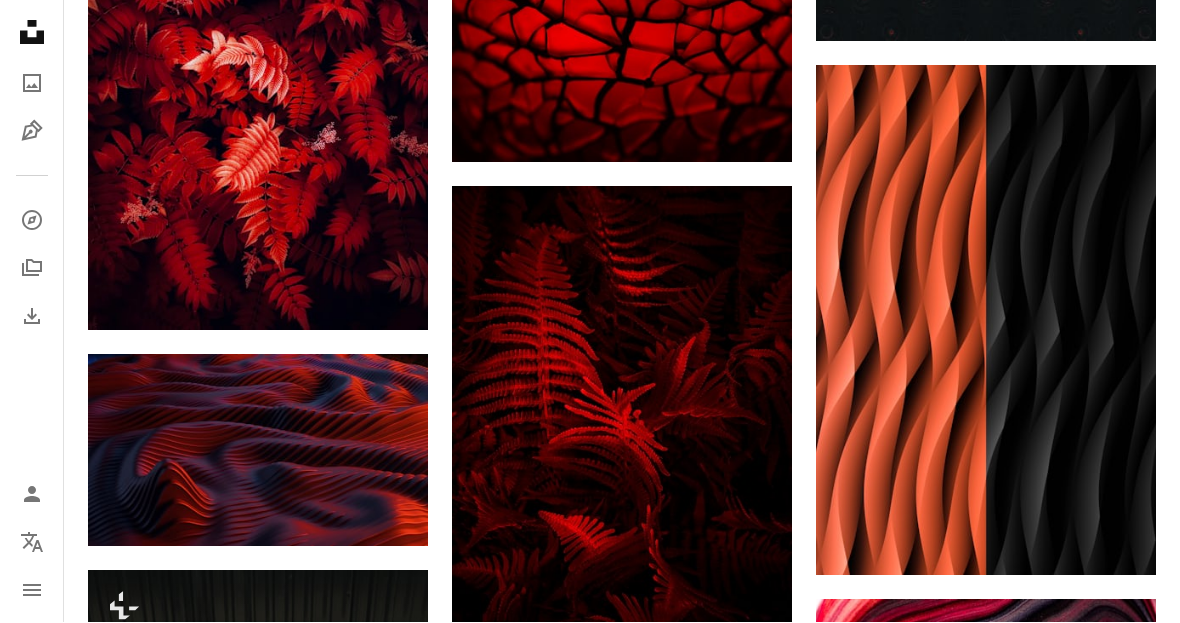 click at bounding box center (622, 413) 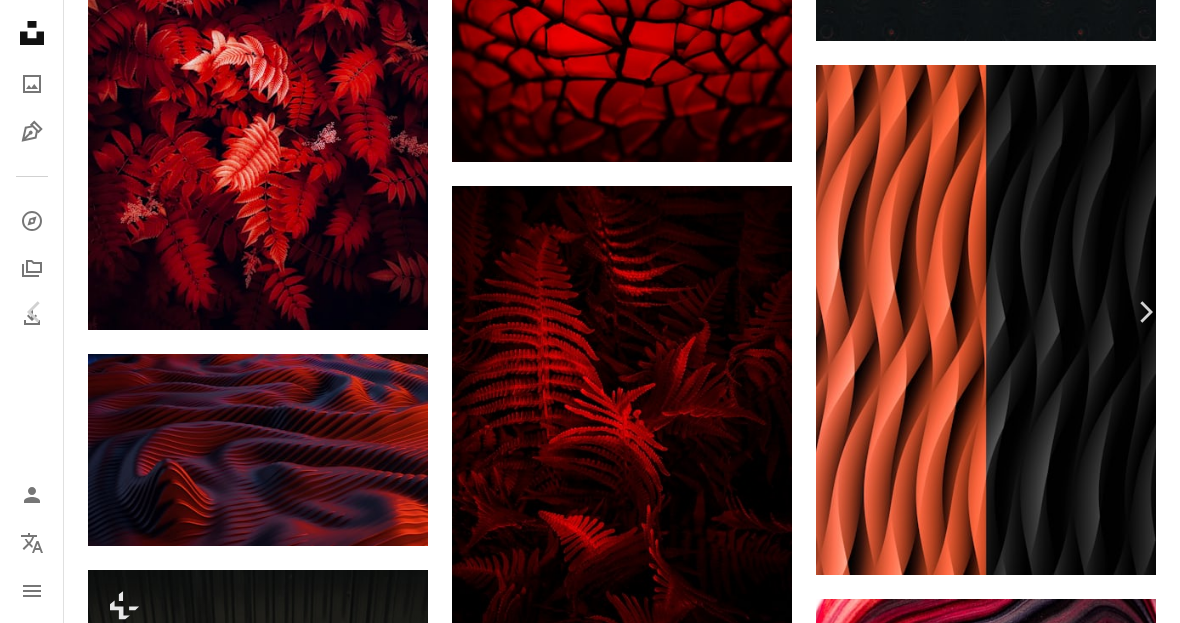 click on "Download free" at bounding box center (981, 4304) 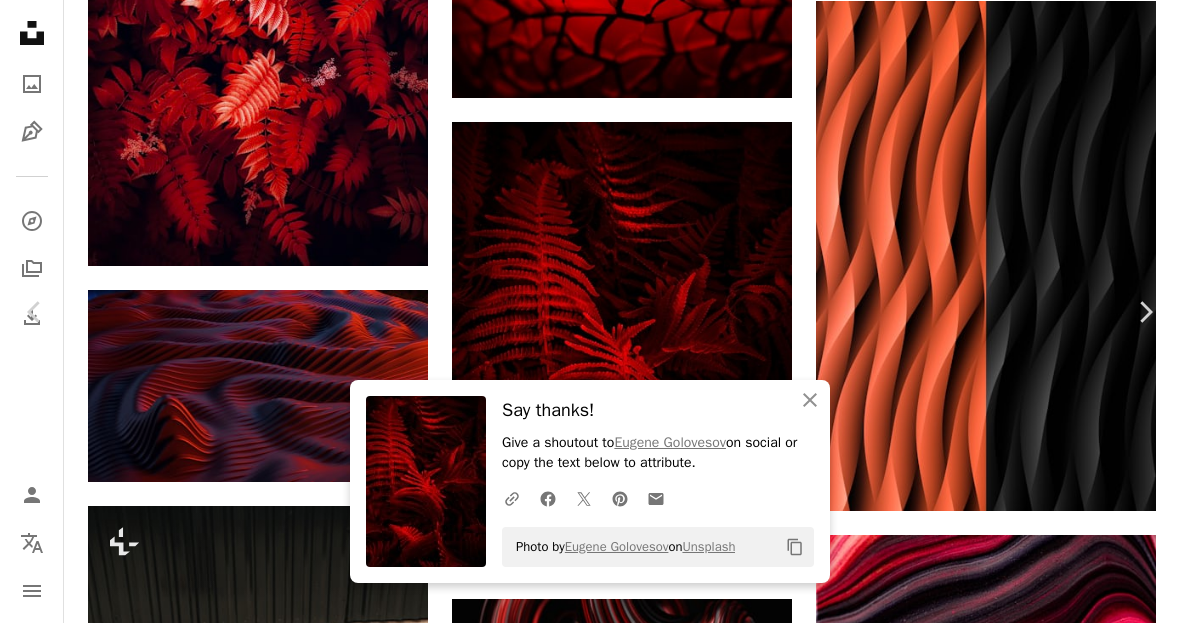 click on "An X shape Chevron left Chevron right An X shape Close Say thanks! Give a shoutout to  [FIRST] [LAST]  on social or copy the text below to attribute. A URL sharing icon (chains) Facebook icon X (formerly Twitter) icon Pinterest icon An envelope Photo by  [FIRST] [LAST]  on  Unsplash
Copy content [FIRST] [LAST] [USERNAME] A heart A plus sign Edit image   Plus sign for Unsplash+ Download free Chevron down Zoom in Views 243,995 Downloads 2,034 Featured in Photos ,  Color of Water A forward-right arrow Share Info icon Info More Actions Calendar outlined Published on  October 29, 2021 Camera SONY, DSC-W80 Safety Free to use under the  Unsplash License nature background colors dark nature plant wallpaper red color leafs forest walk plant pattern red leaf brown fern vegetation fractal bush ornament HD Wallpapers Browse premium related images on iStock  |  Save 20% with code UNSPLASH20 View more on iStock  ↗ Related images A heart A plus sign [FIRST] [LAST] Arrow pointing down A heart A plus sign [FIRST] [LAST] Available for hire A checkmark inside of a circle Arrow pointing down Plus sign for Unsplash+ A heart A plus sign [FIRST] [LAST] For  Unsplash+ A lock   Download A heart A plus sign [FIRST] [LAST] For" at bounding box center [590, 4504] 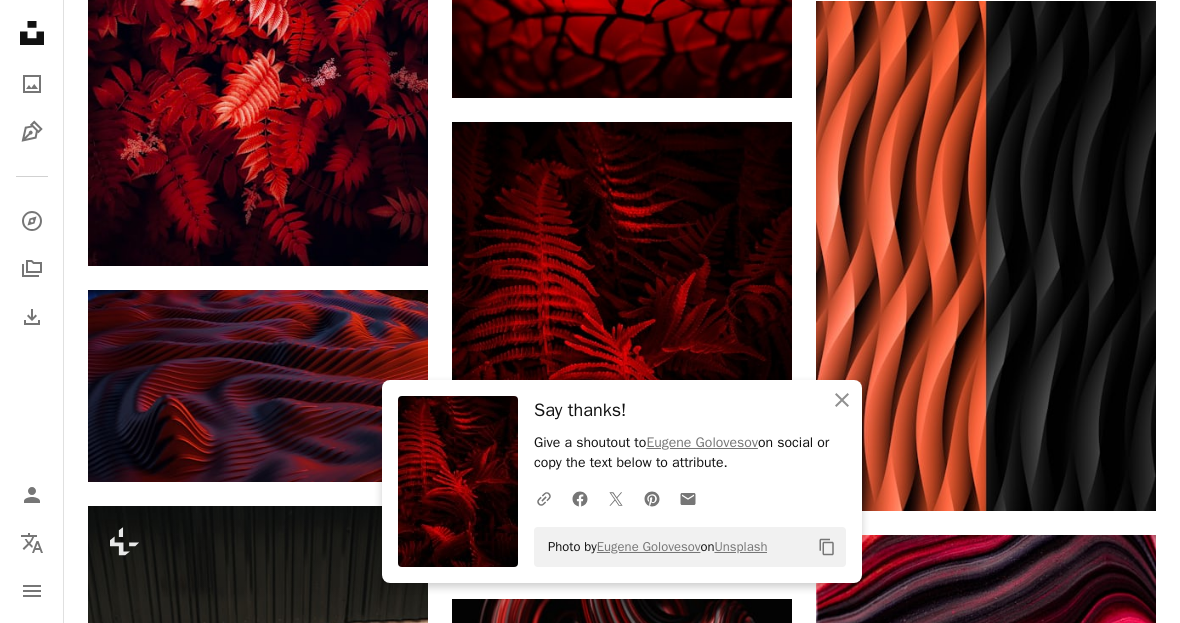 click on "Plus sign for Unsplash+ A heart A plus sign [FIRST] [LAST] For  Unsplash+ A lock   Download A heart A plus sign [FIRST] [LAST] Arrow pointing down A heart A plus sign [FIRST] [LAST] Arrow pointing down A heart A plus sign [FIRST] [LAST] Available for hire A checkmark inside of a circle Arrow pointing down Plus sign for Unsplash+ A heart A plus sign [FIRST] [LAST] For  Unsplash+ A lock   Download Plus sign for Unsplash+ A heart A plus sign [FIRST] [LAST] For  Unsplash+ A lock   Download A heart A plus sign [FIRST] [LAST] Available for hire A checkmark inside of a circle Arrow pointing down A heart A plus sign [FIRST] [LAST] Available for hire A checkmark inside of a circle Arrow pointing down A heart A plus sign [FIRST] [LAST] Arrow pointing down A heart A plus sign [FIRST] [LAST] Arrow pointing down –– ––– –––  –– ––– –  ––– –––  ––––  –   – –– –––  – – ––– –– –– –––– –– Squarespace: get projects, get paid A heart" at bounding box center [622, -18545] 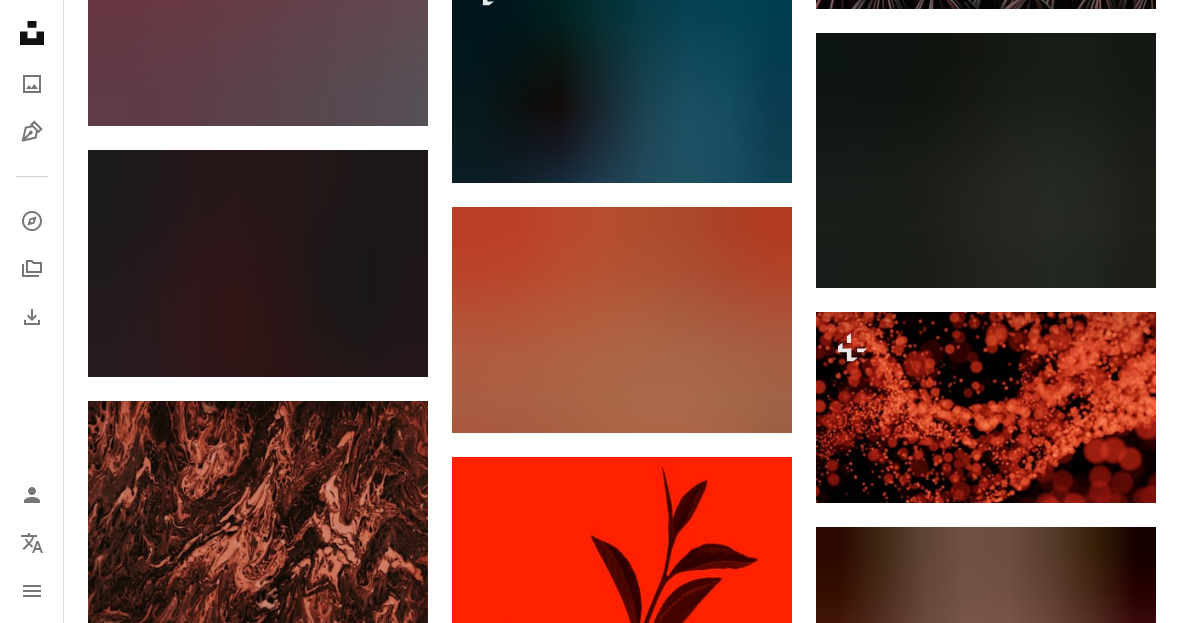 scroll, scrollTop: 44384, scrollLeft: 0, axis: vertical 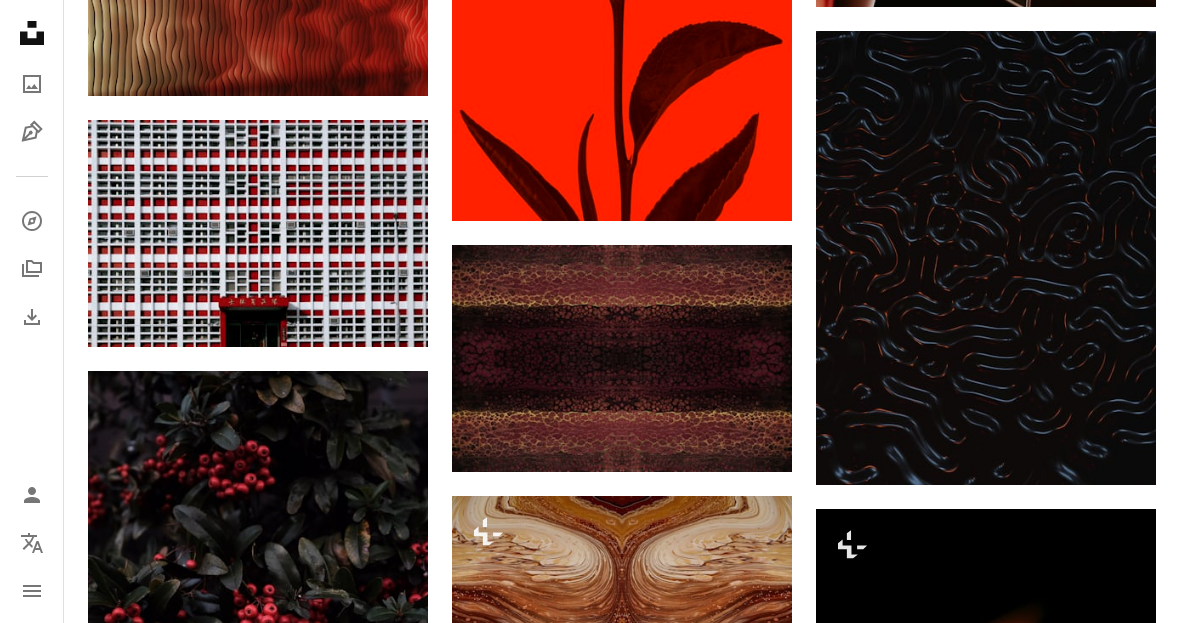 click at bounding box center (986, 259) 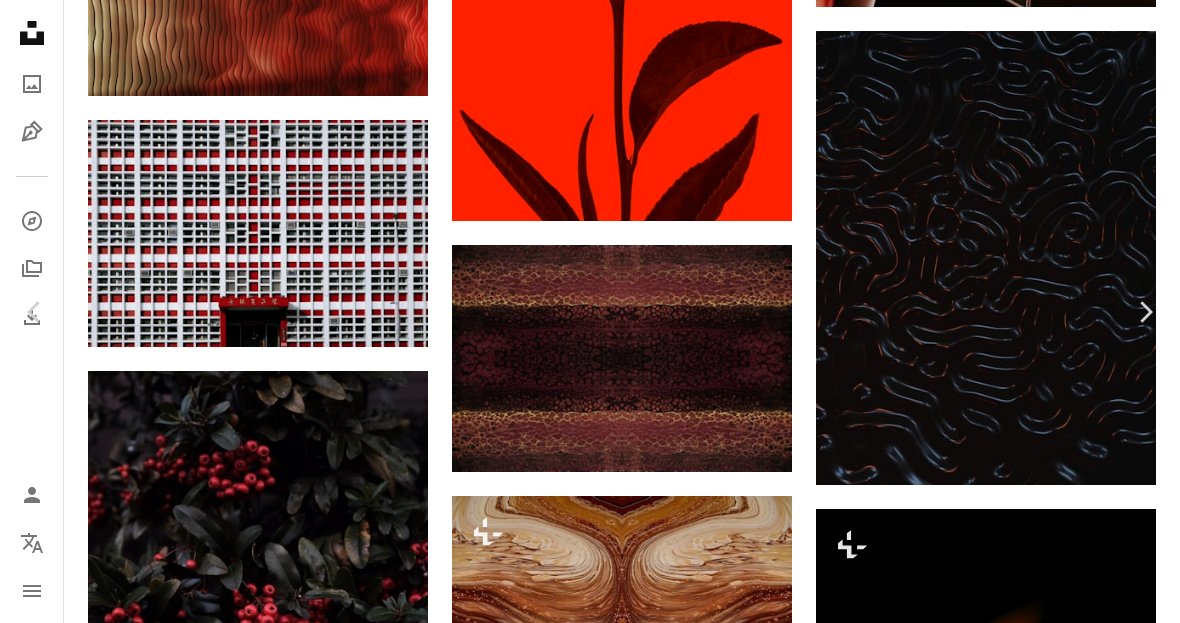 click on "An X shape Chevron left Chevron right [FIRST] [LAST] [FIRST] A heart A plus sign Edit image   Plus sign for Unsplash+ Download free Chevron down Zoom in Views 1,117,795 Downloads 9,548 Featured in Photos ,  3D Renders A forward-right arrow Share Info icon Info More Actions Turing pattern experiment 1 Calendar outlined Published on  November 27, 2021 Safety Free to use under the  Unsplash License abstract black abstract background 3d render digital image render lace glossy turing texture pattern rug fractal ornament Creative Commons images Browse premium related images on iStock  |  Save 20% with code UNSPLASH20 View more on iStock  ↗ Related images A heart A plus sign [FIRST] [LAST] Arrow pointing down A heart A plus sign [FIRST] [LAST] Arrow pointing down A heart A plus sign [FIRST] [LAST] Arrow pointing down A heart A plus sign [FIRST] [LAST] Arrow pointing down Plus sign for Unsplash+ A heart A plus sign [FIRST] [LAST] For  Unsplash+" at bounding box center (590, 4216) 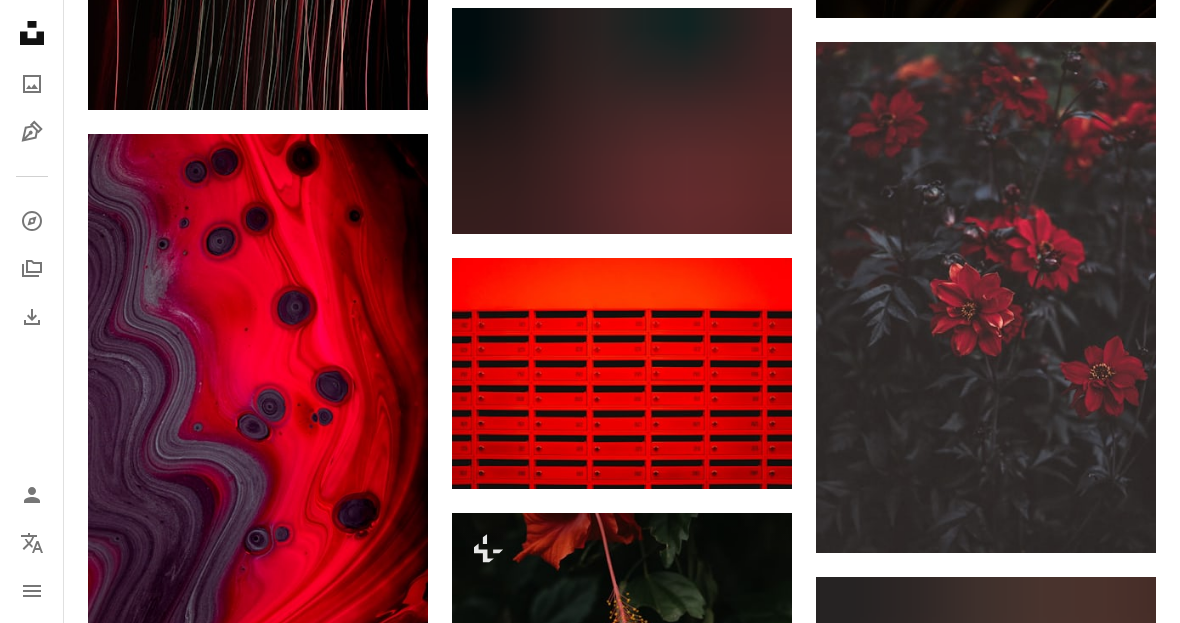 scroll, scrollTop: 47250, scrollLeft: 0, axis: vertical 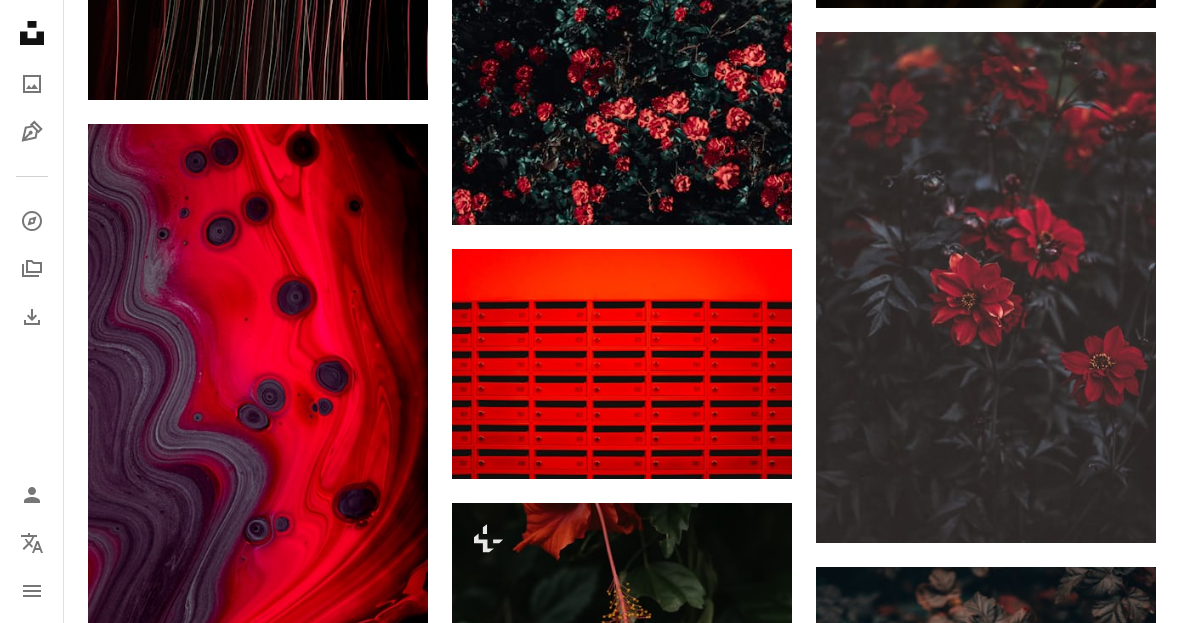 click at bounding box center (986, 287) 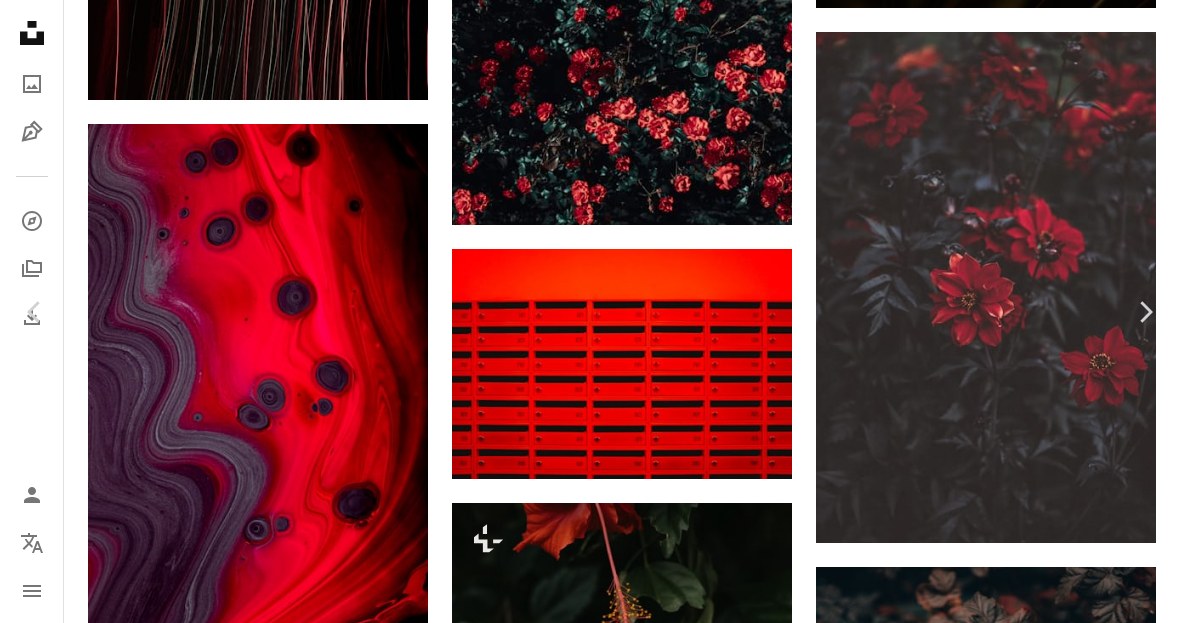 click on "Download free" at bounding box center [981, 4202] 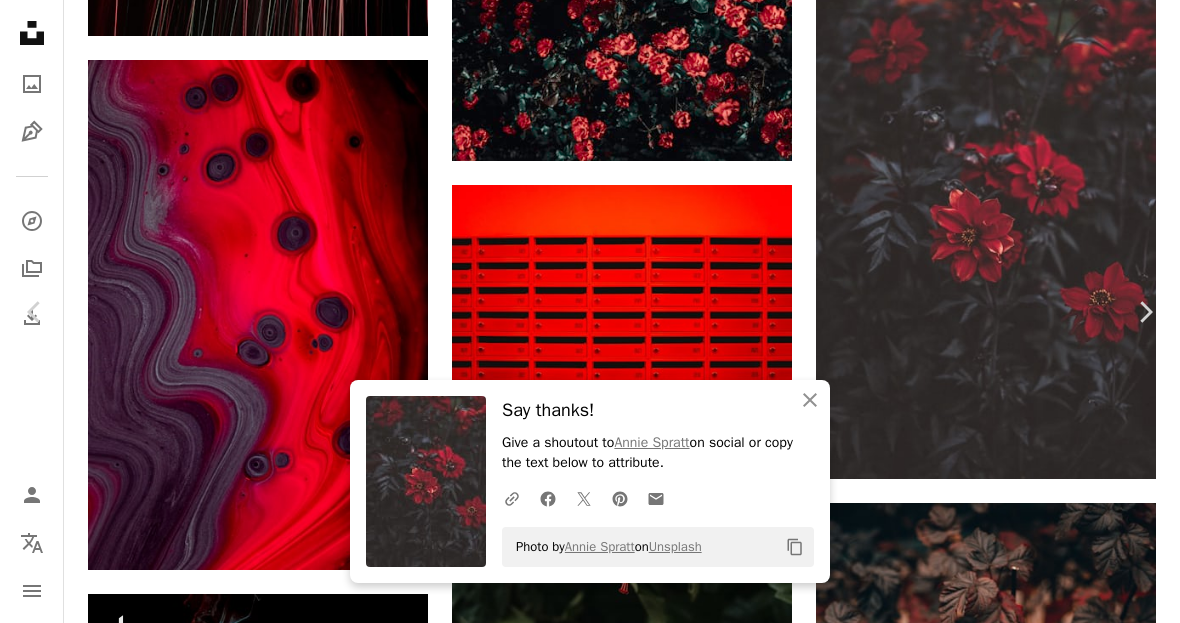 click on "An X shape Chevron left Chevron right An X shape Close Say thanks! Give a shoutout to  [FIRST] [LAST]  on social or copy the text below to attribute. A URL sharing icon (chains) Facebook icon X (formerly Twitter) icon Pinterest icon An envelope Photo by  [FIRST] [LAST]  on  Unsplash
Copy content [FIRST] [LAST] [USERNAME] A heart A plus sign Edit image   Plus sign for Unsplash+ Download free Chevron down Zoom in Views 12,578,456 Downloads 169,940 Featured in Photos A forward-right arrow Share Info icon Info More Actions Dahlias Calendar outlined Published on  December 19, 2017 Camera NIKON CORPORATION, NIKON D4S Safety Free to use under the  Unsplash License flower garden red bloom foliage wallpaper background art plant graphic design home decor floral blossom brown hibiscus flora petal ornament geranium floral design Free pictures Browse premium related images on iStock  |  Save 20% with code UNSPLASH20 View more on iStock  ↗ Related images A heart A plus sign [FIRST] [LAST] Arrow pointing down A heart For" at bounding box center (590, 4402) 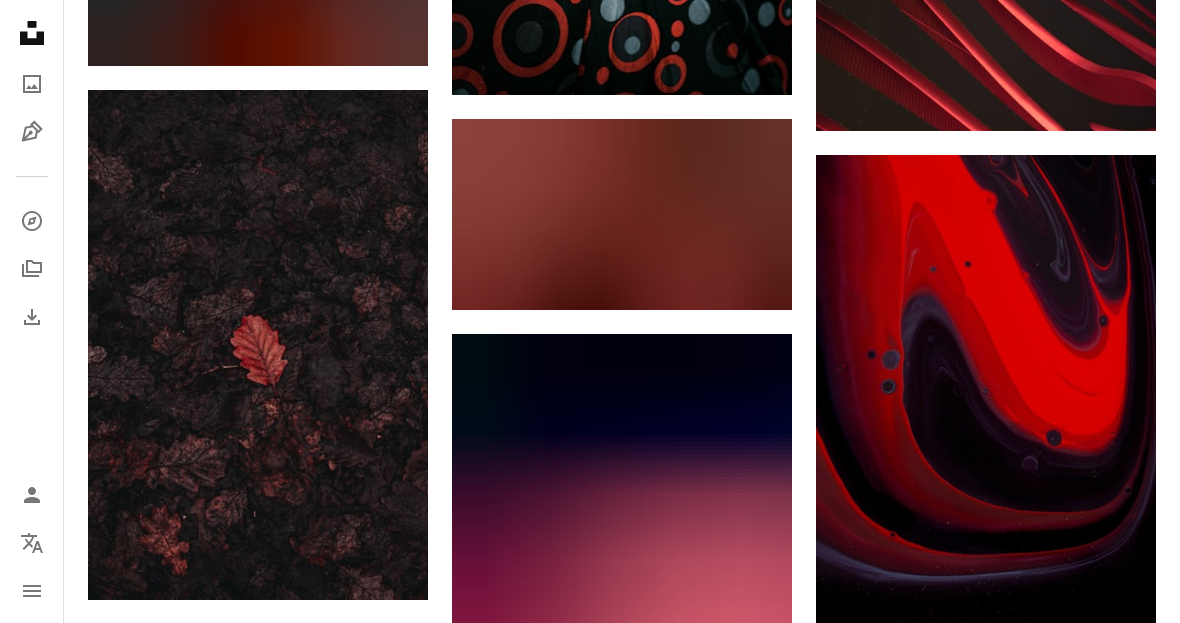 scroll, scrollTop: 49515, scrollLeft: 0, axis: vertical 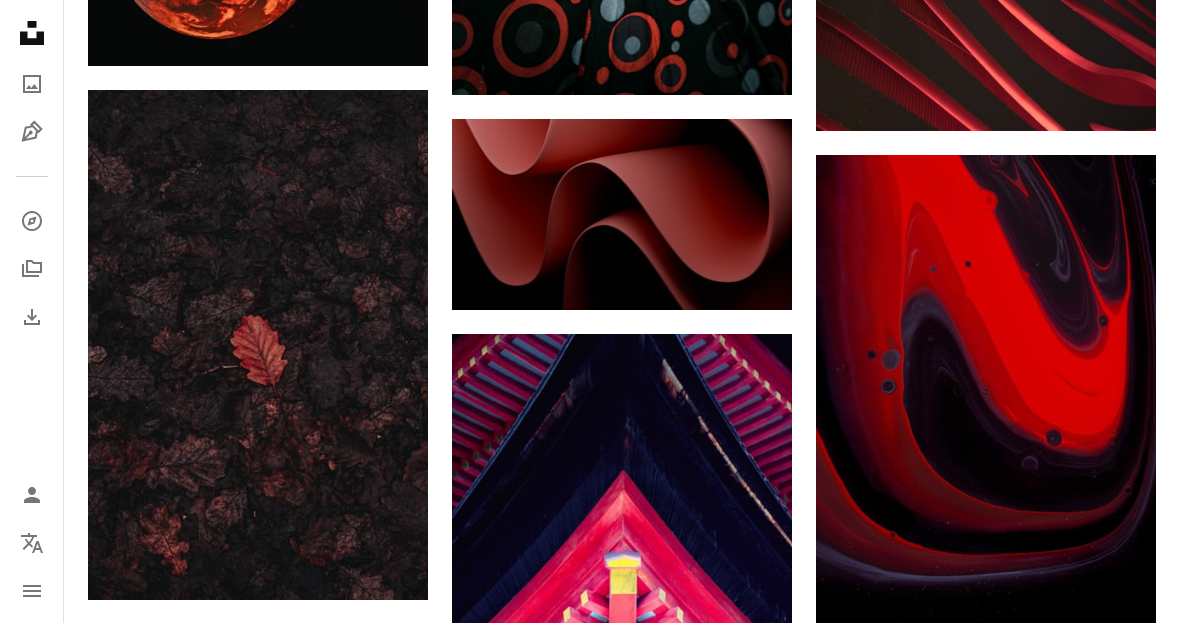click at bounding box center (258, 345) 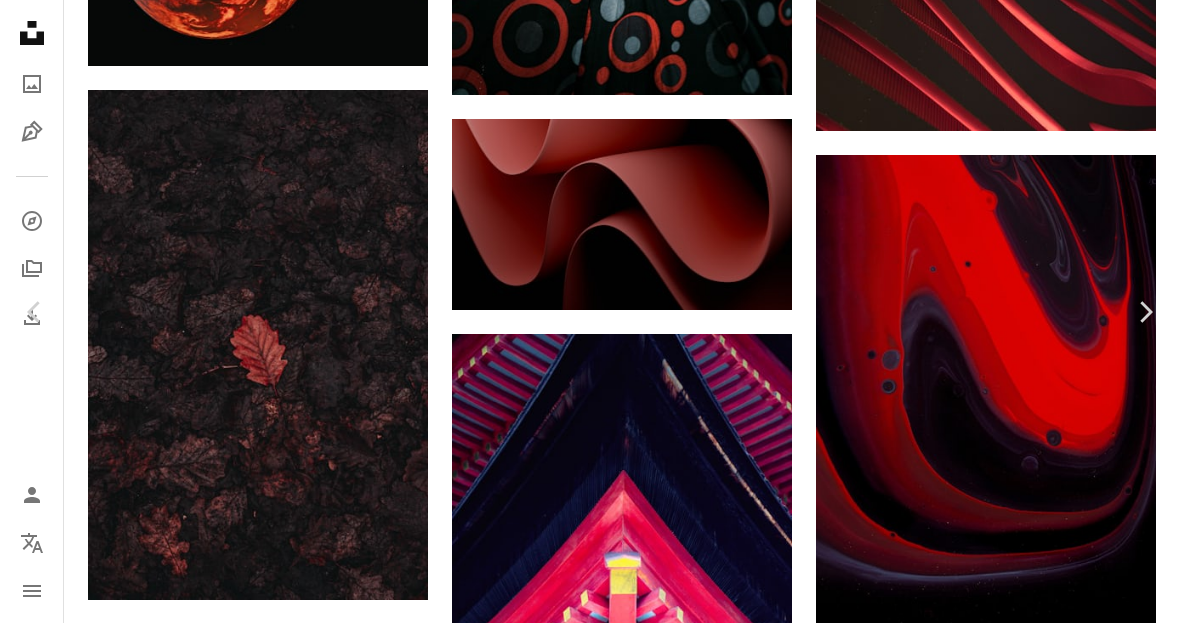 click on "Download free" at bounding box center [981, 4801] 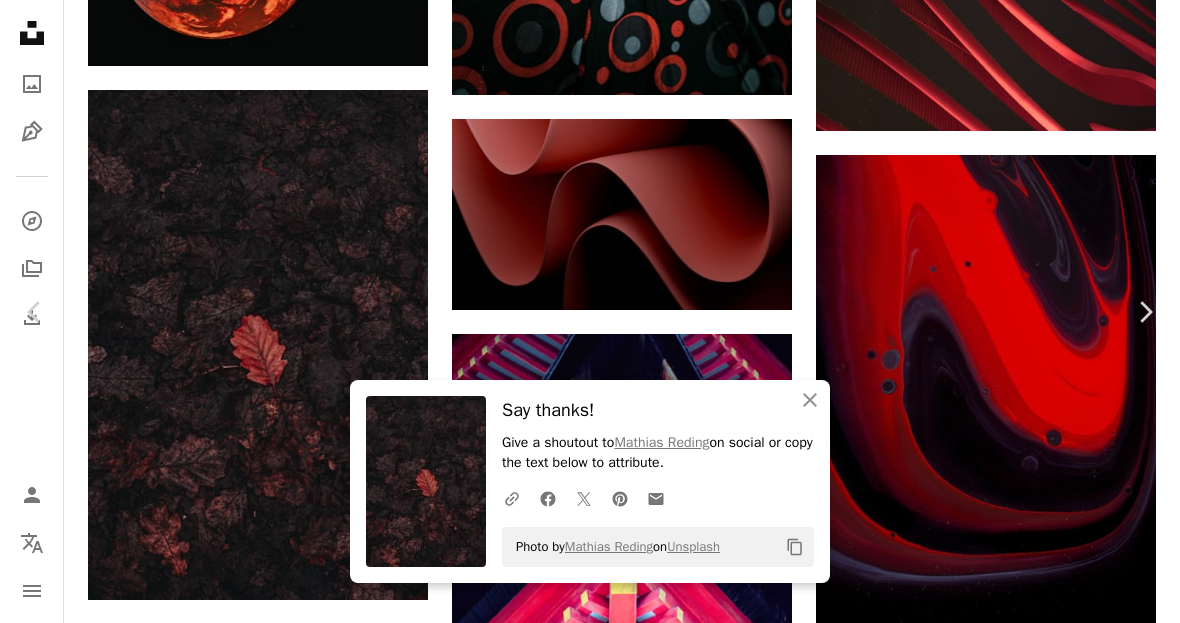 click on "Say thanks! Give a shoutout to  [FIRST] [LAST]  on social or copy the text below to attribute. Photo by  [FIRST] [LAST]  on  Unsplash
Copy content [FIRST] [LAST]  Available for hire Published on  [MONTH] [DAY], [YEAR]" at bounding box center [590, 5065] 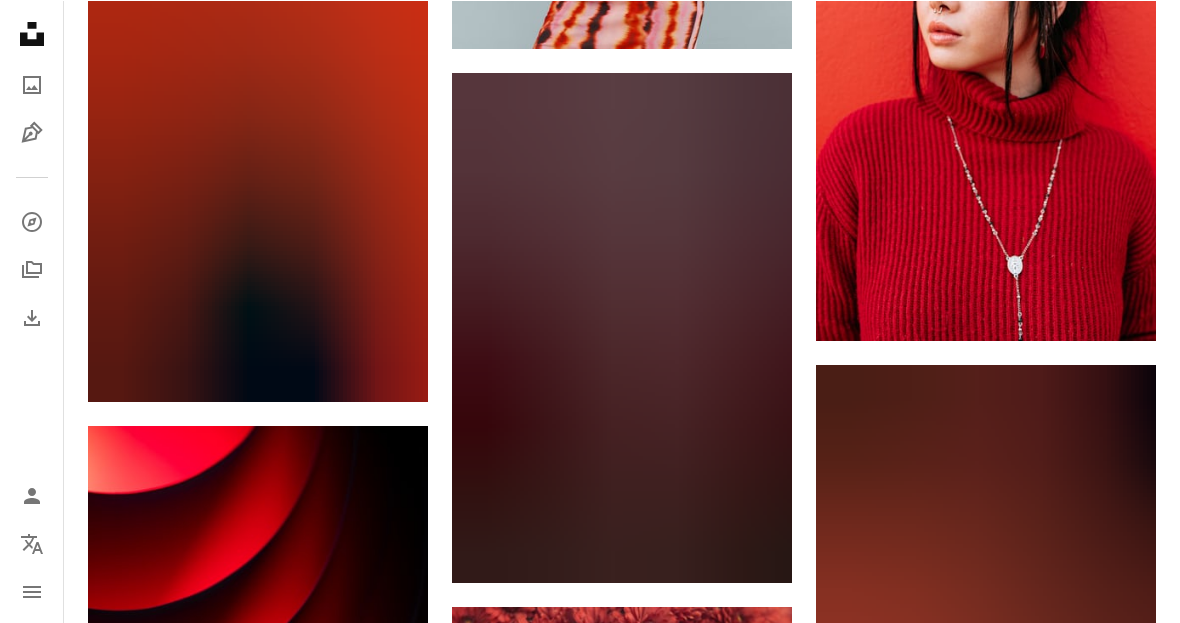 scroll, scrollTop: 51003, scrollLeft: 0, axis: vertical 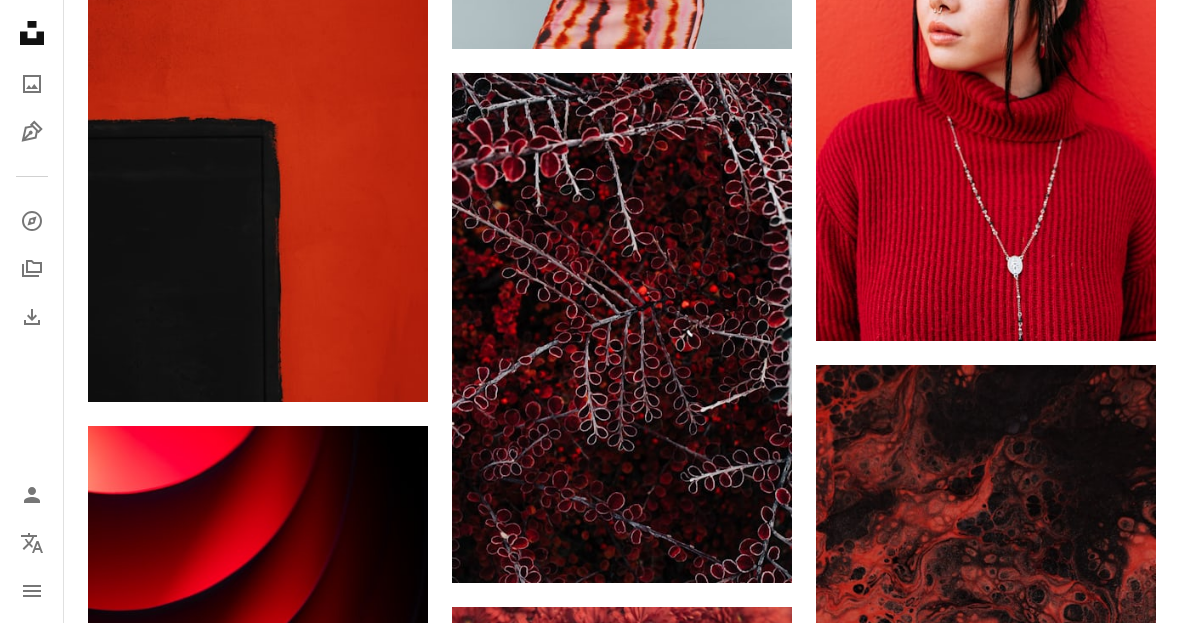 click at bounding box center (622, 328) 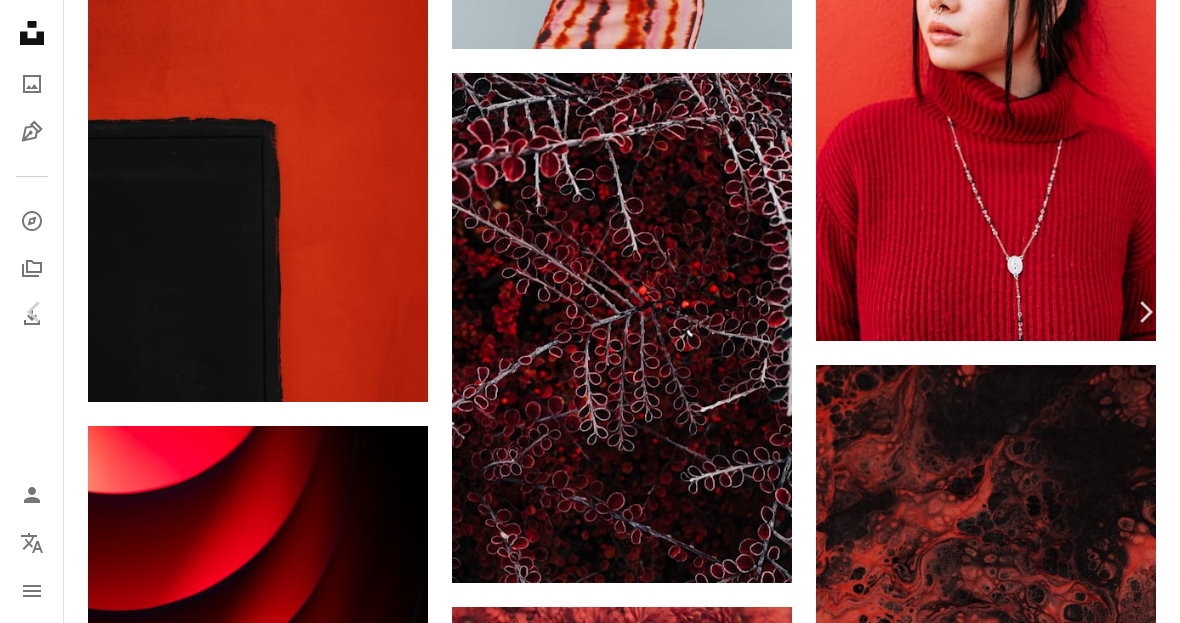 click on "Download free" at bounding box center [981, 3313] 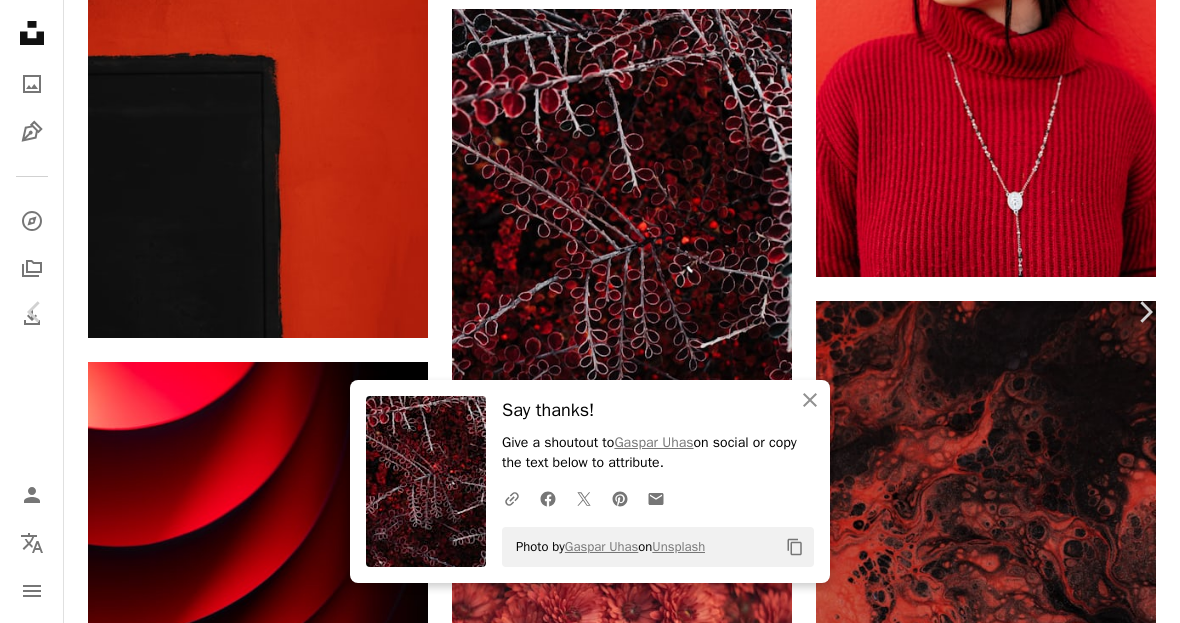 click on "An X shape Chevron left Chevron right An X shape Close Say thanks! Give a shoutout to  [FIRST] [LAST]  on social or copy the text below to attribute. A URL sharing icon (chains) Facebook icon X (formerly Twitter) icon Pinterest icon An envelope Photo by  [FIRST] [LAST]  on  Unsplash
Copy content [FIRST] [LAST] Available for hire A checkmark inside of a circle A heart A plus sign Edit image   Plus sign for Unsplash+ Download free Chevron down Zoom in Views 182,591 Downloads 1,243 Featured in Photos A forward-right arrow Share Info icon Info More Actions Calendar outlined Published on  November 30, 2020 Camera Canon, EOS 550D Safety Free to use under the  Unsplash License wallpaper flower winter autumn red Creative Images bush foggy frozen plant grey leaf spider web Free images Browse premium related images on iStock  |  Save 20% with code UNSPLASH20 View more on iStock  ↗ Related images A heart A plus sign [FIRST] [LAST] Arrow pointing down A heart A plus sign [FIRST] [LAST] Arrow pointing down A heart A heart" at bounding box center (590, 3513) 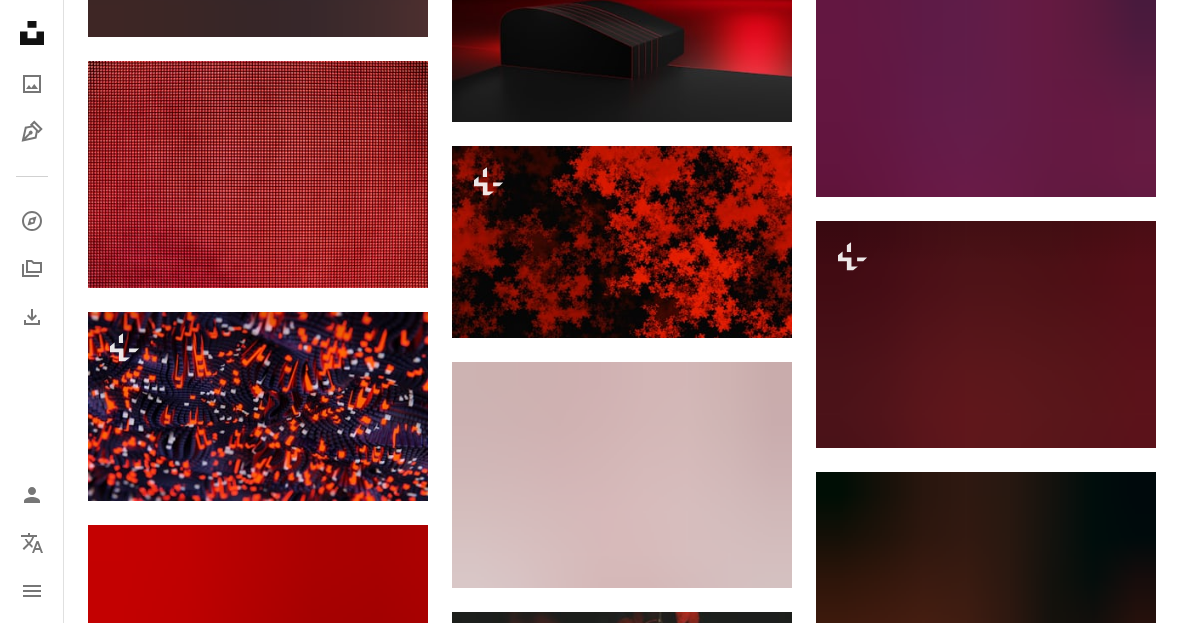 scroll, scrollTop: 64038, scrollLeft: 0, axis: vertical 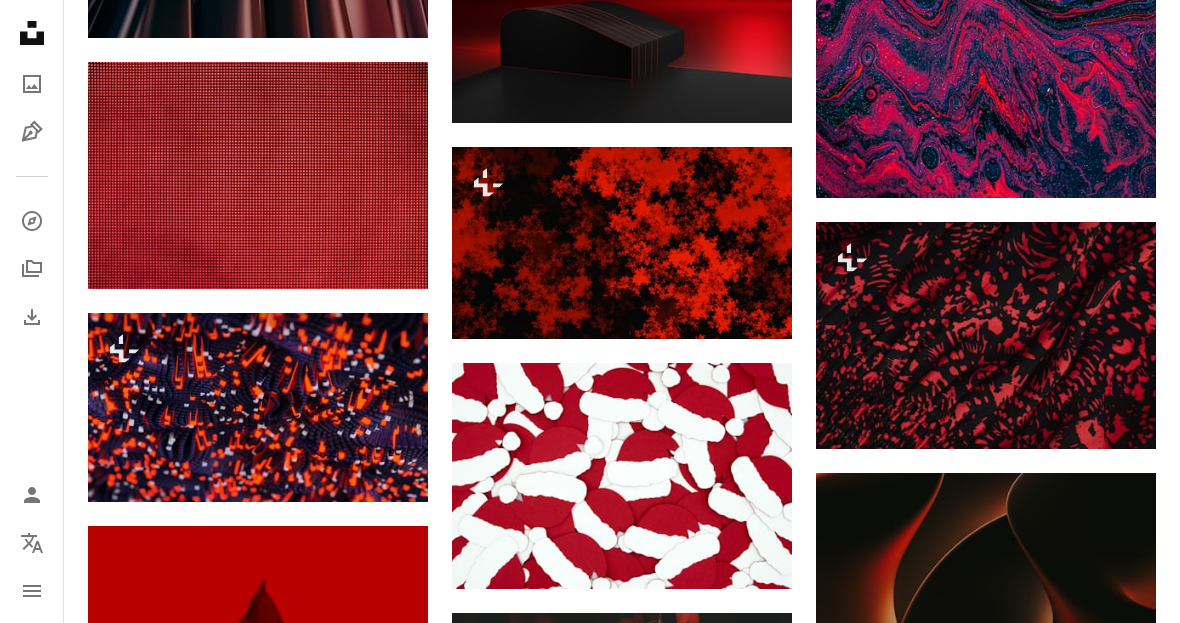 click at bounding box center (986, 335) 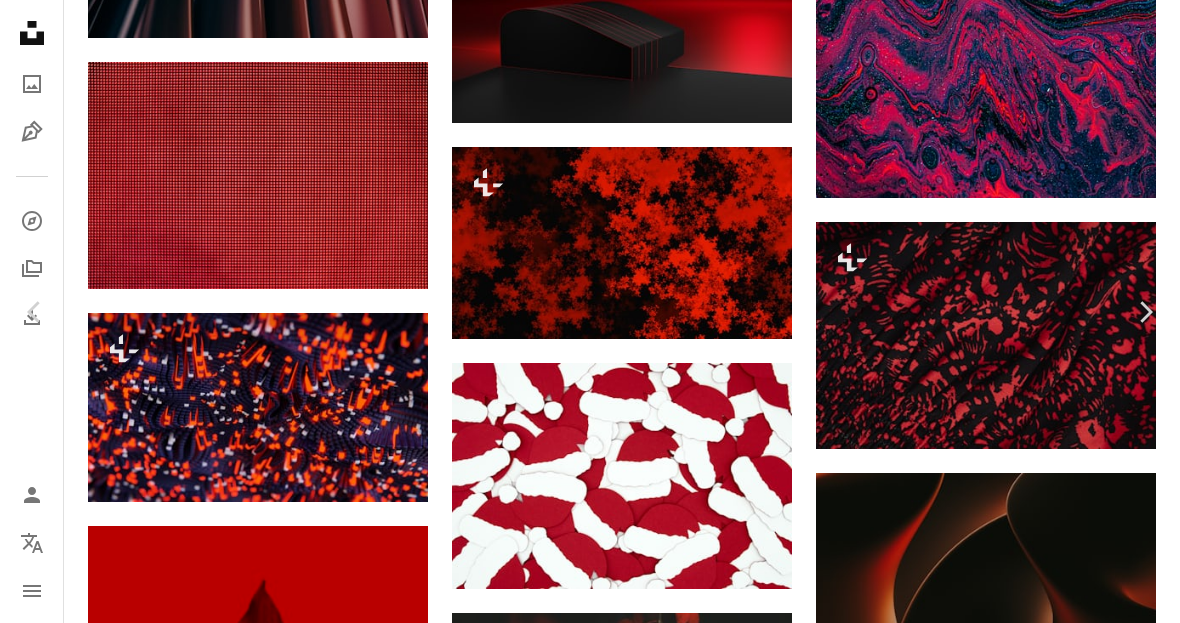 click on "Say thanks! Give a shoutout to  [FIRST] [LAST]  on social or copy the text below to attribute. Photo by  [FIRST] [LAST]  on  Unsplash
Copy content [FIRST] [LAST]  [FIRST] [LAST]  Published on  [MONTH] [DAY], [YEAR]" at bounding box center [590, 5397] 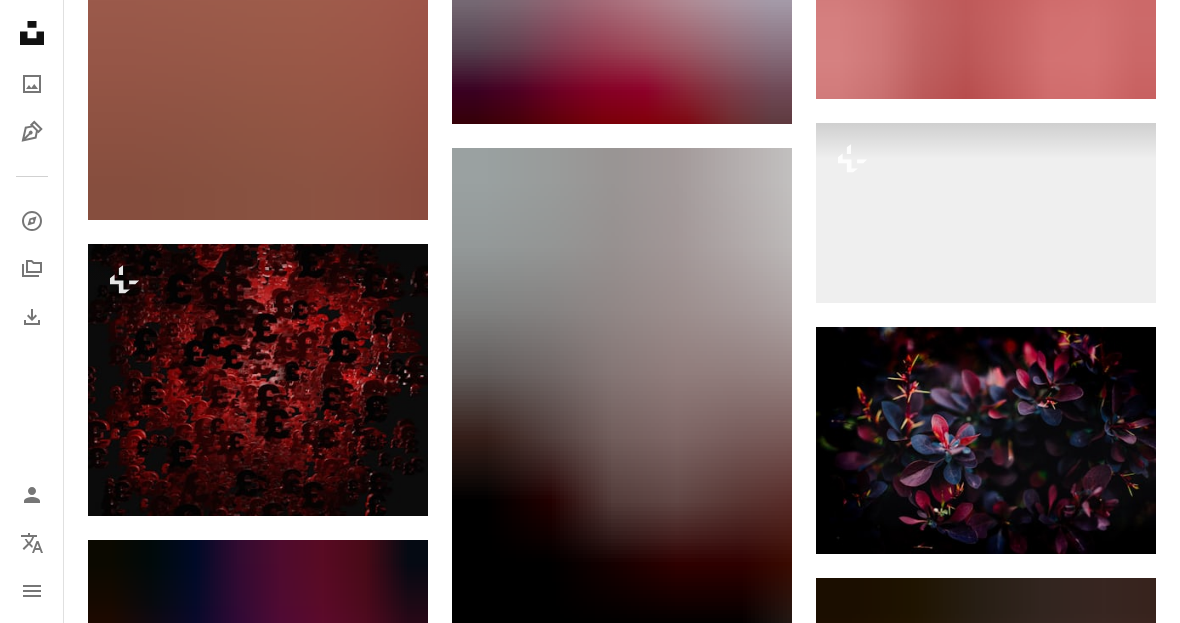 scroll, scrollTop: 68036, scrollLeft: 0, axis: vertical 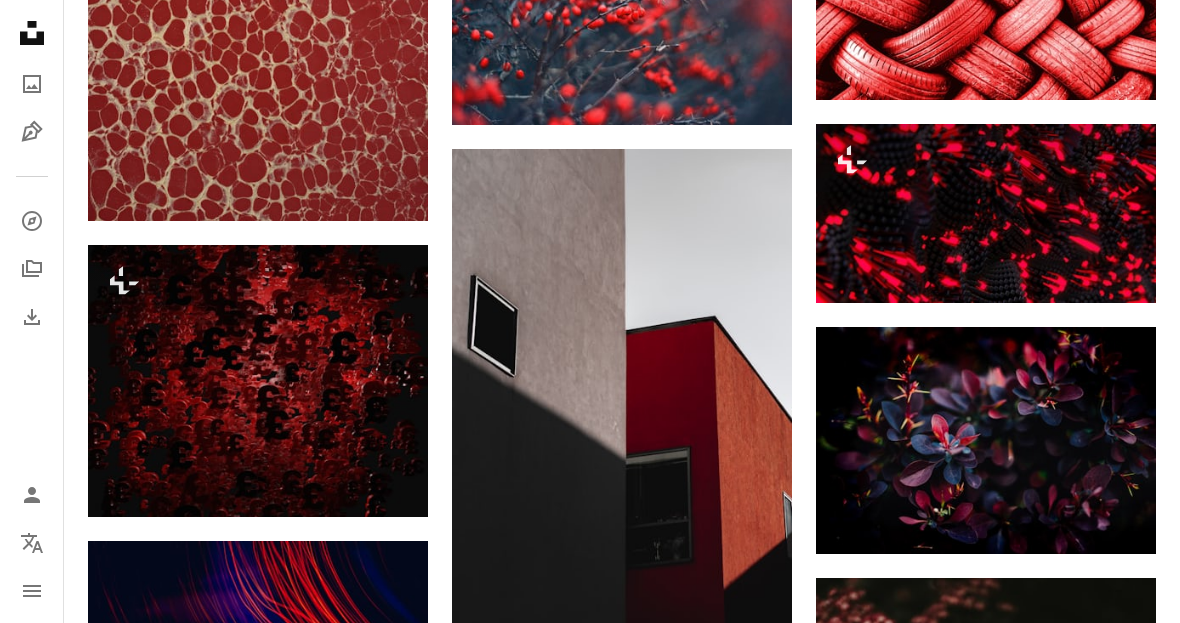 click at bounding box center (986, 213) 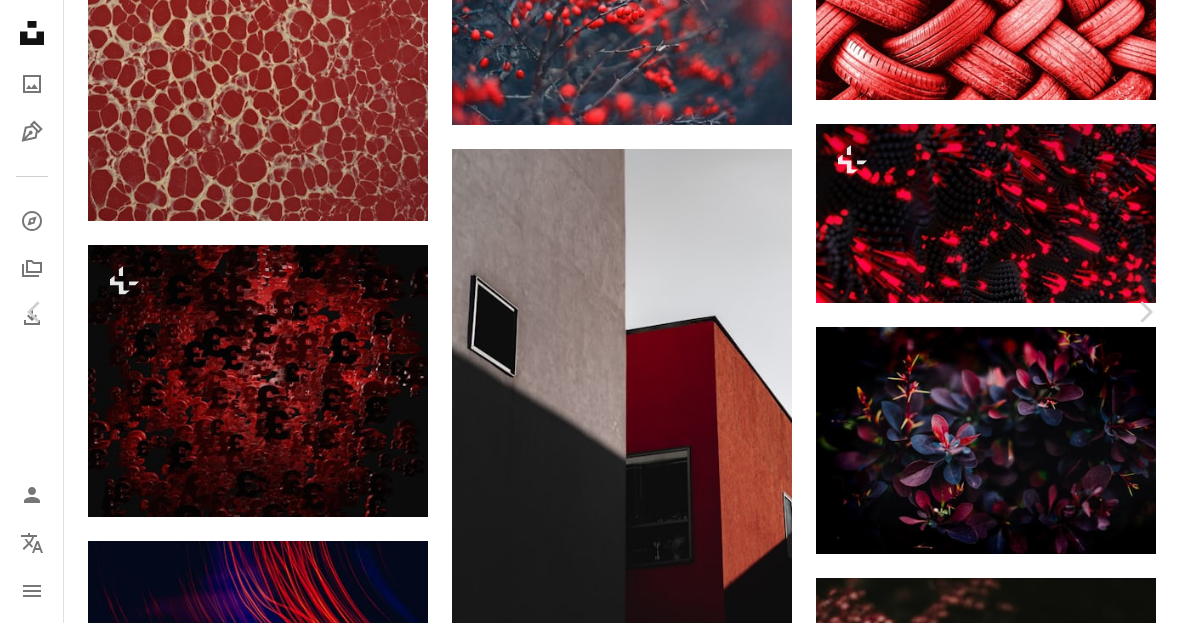 click on "For  Unsplash+ Published on  [MONTH] [DAY], [YEAR]" at bounding box center [590, 3695] 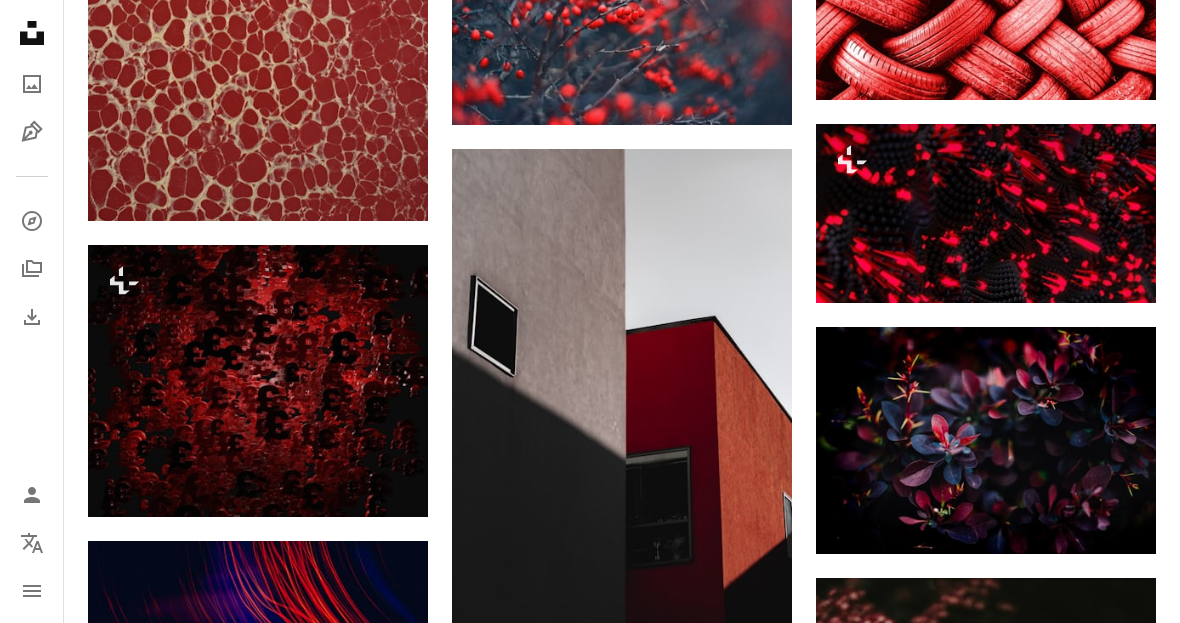 scroll, scrollTop: 68161, scrollLeft: 0, axis: vertical 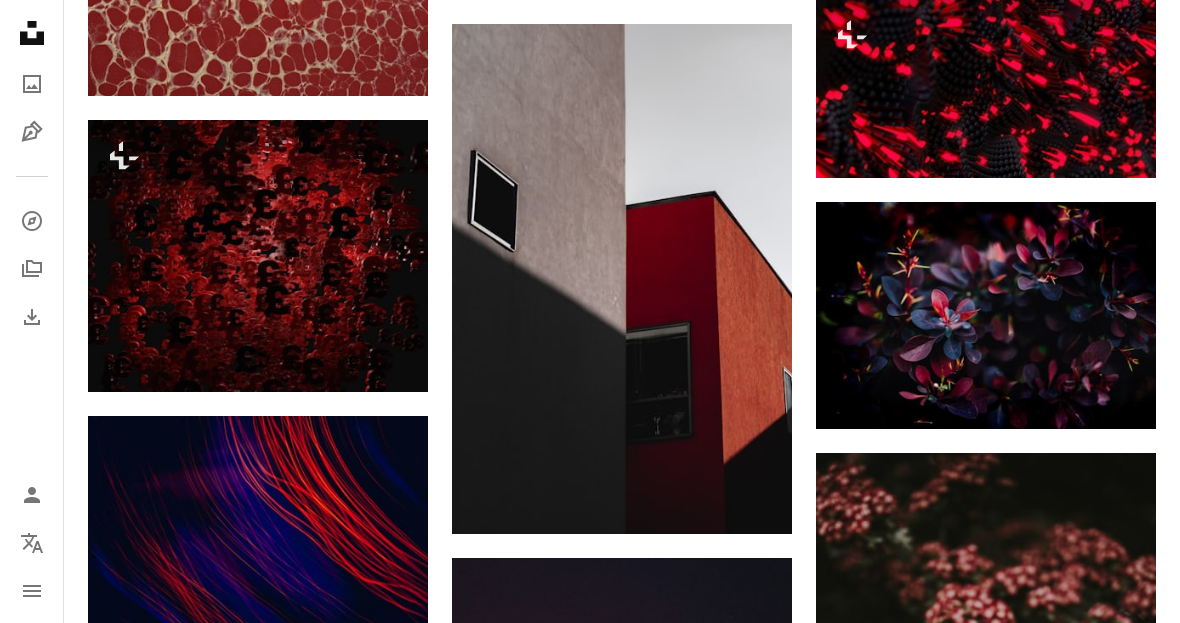 click at bounding box center [986, 315] 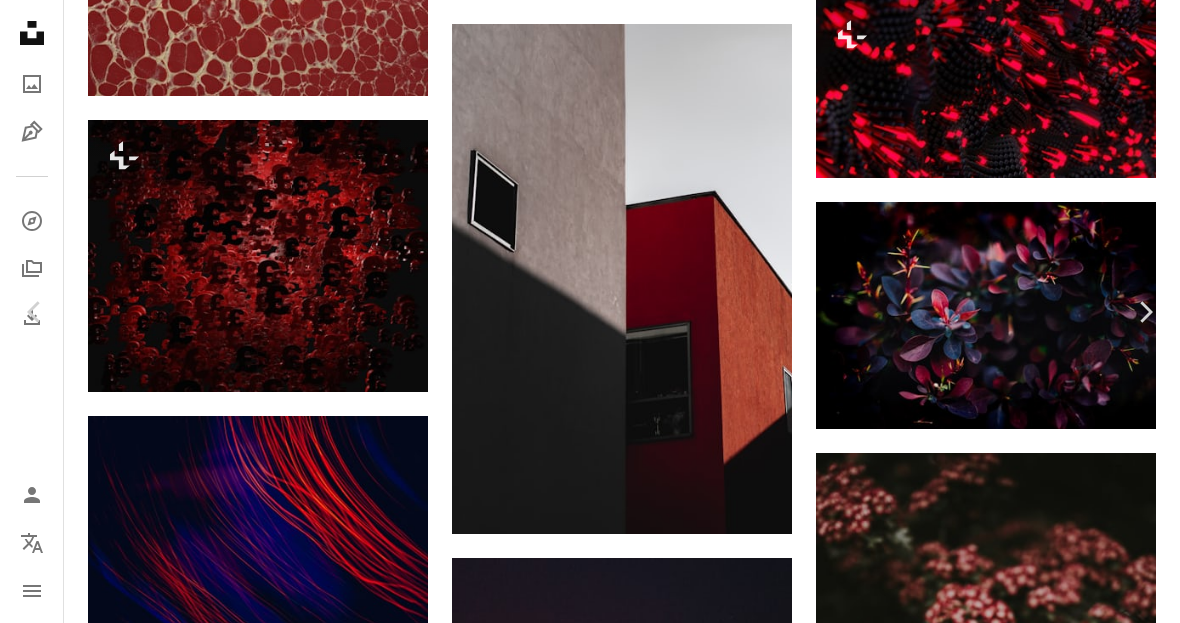 click on "Download free" at bounding box center [981, 3306] 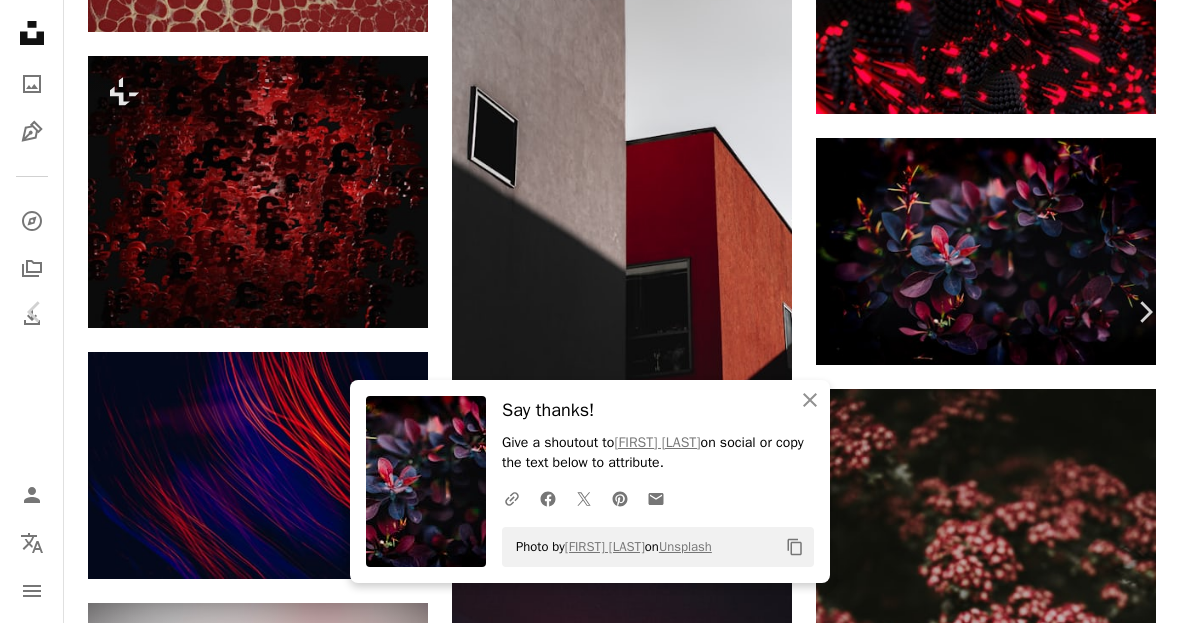 click on "Say thanks! Give a shoutout to  [FIRST] [LAST]  on social or copy the text below to attribute. Photo by  [FIRST] [LAST]  on  Unsplash
Copy content [FIRST] [LAST]  lumivisuals Available for hire Published on  [MONTH] [DAY], [YEAR]" at bounding box center (590, 3506) 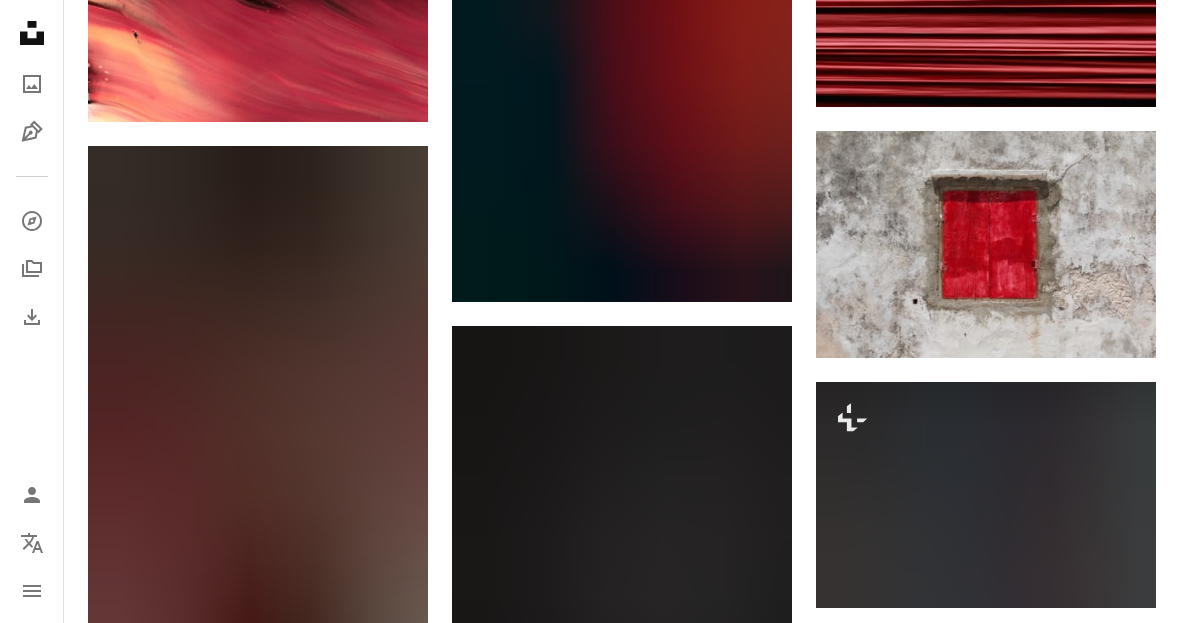 scroll, scrollTop: 71222, scrollLeft: 0, axis: vertical 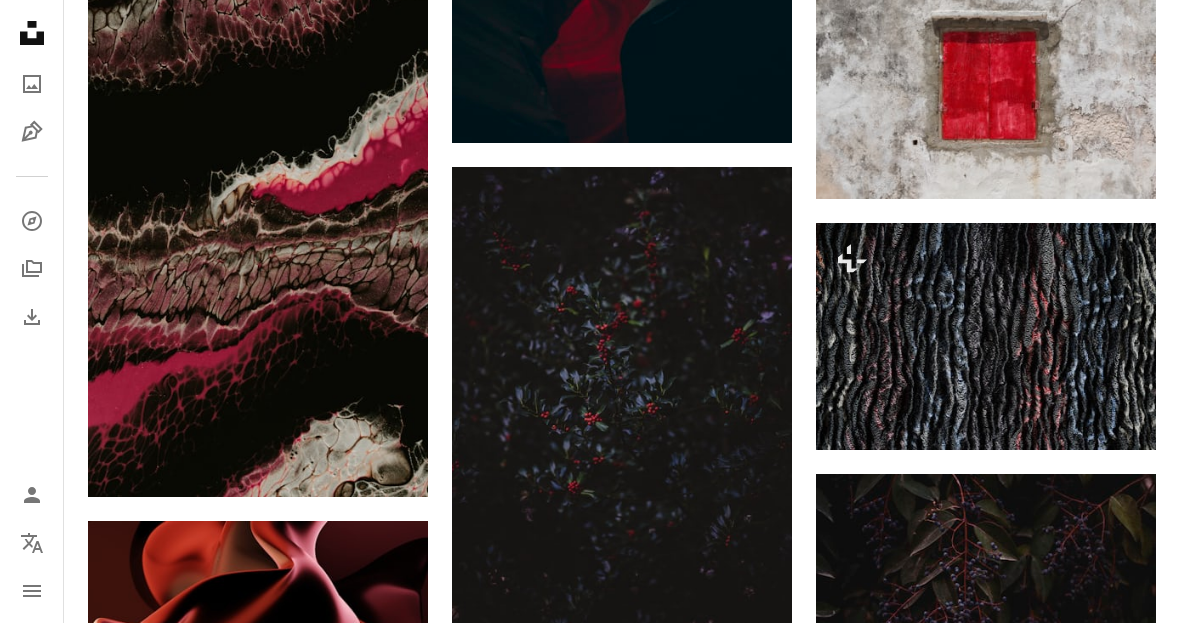 click at bounding box center (622, 406) 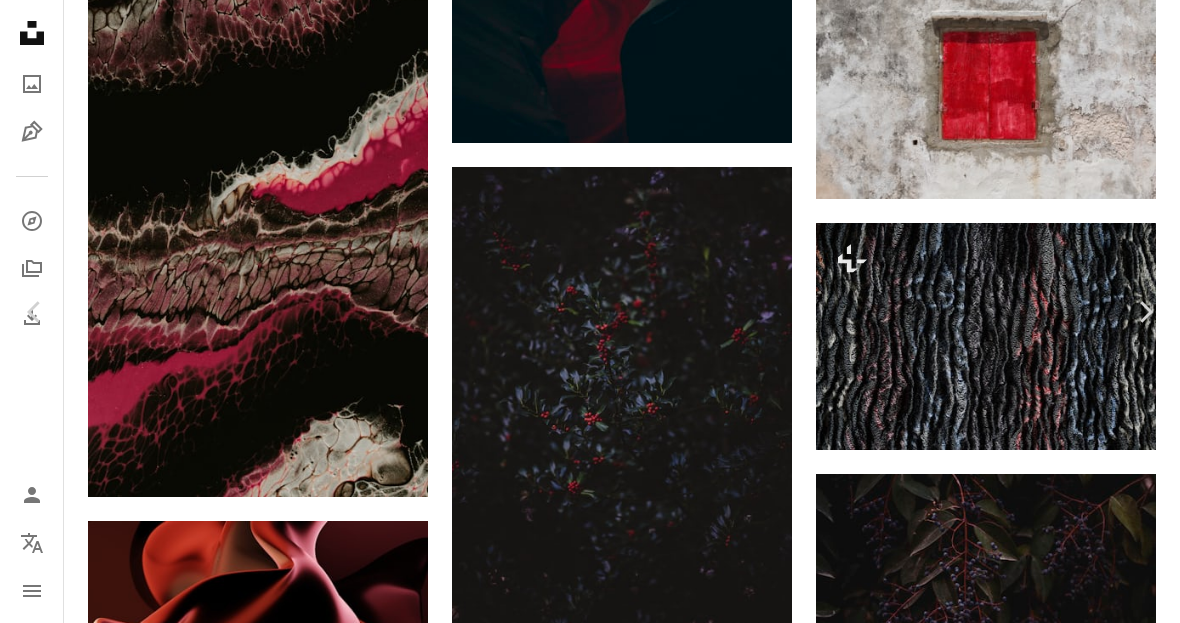 click on "Download free" at bounding box center (981, 3097) 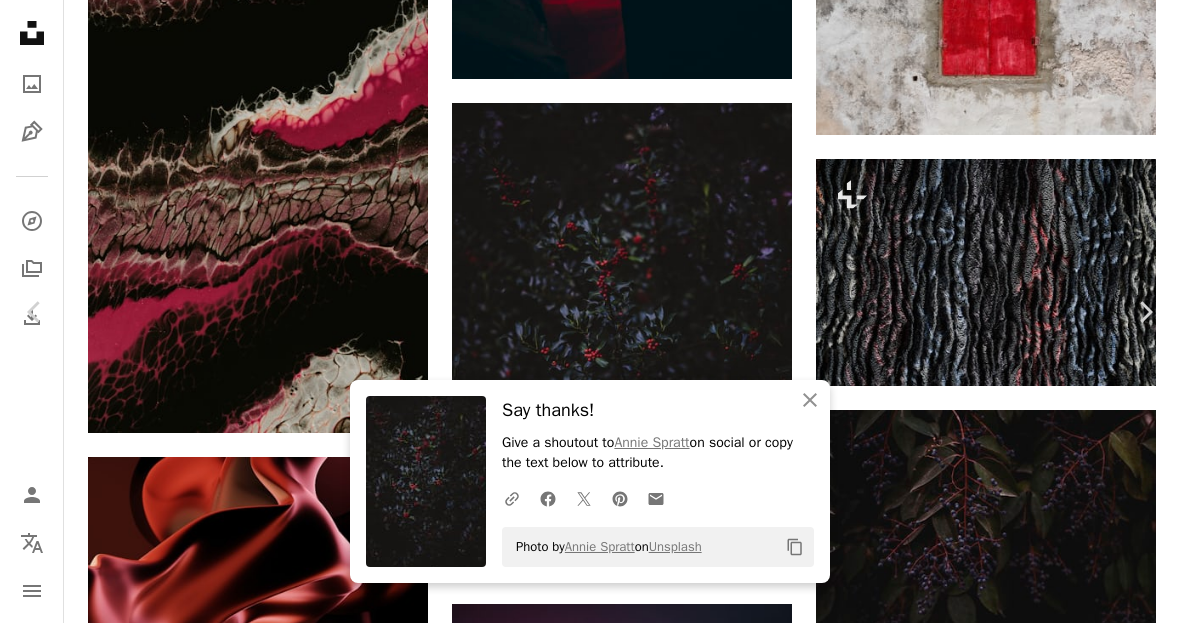 click on "Say thanks! Give a shoutout to  [FIRST] [LAST]  on social or copy the text below to attribute. Photo by  [FIRST] [LAST]  on  Unsplash
Copy content [FIRST] [LAST]  [FIRST] [LAST]  Published on  [MONTH] [DAY], [YEAR]" at bounding box center [590, 3297] 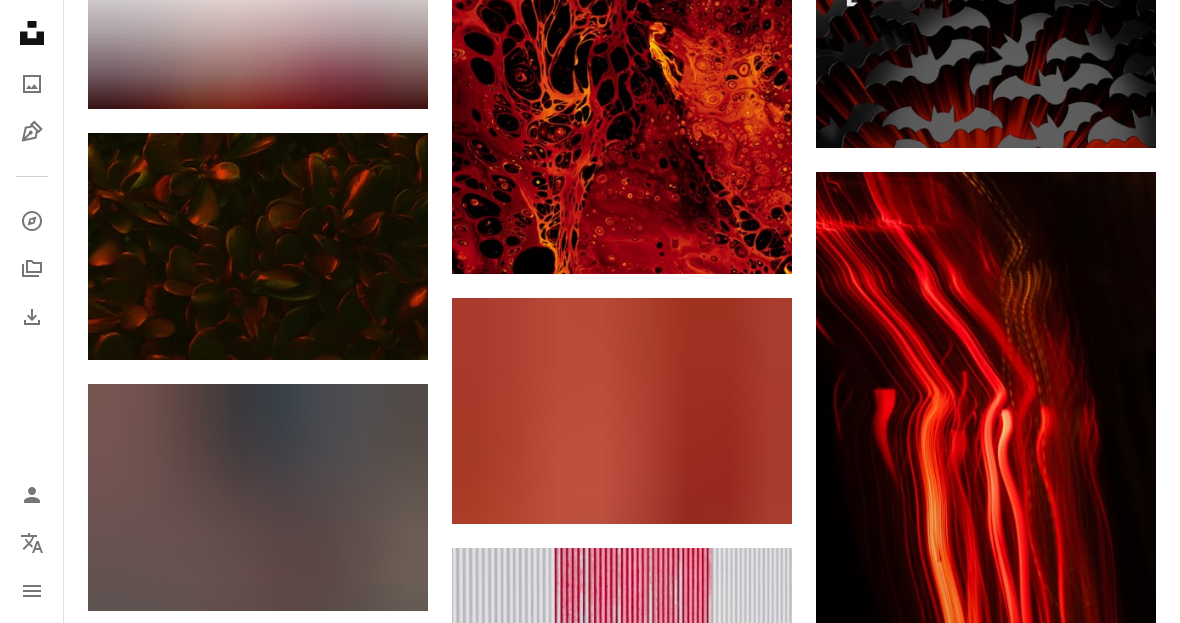 scroll, scrollTop: 73523, scrollLeft: 0, axis: vertical 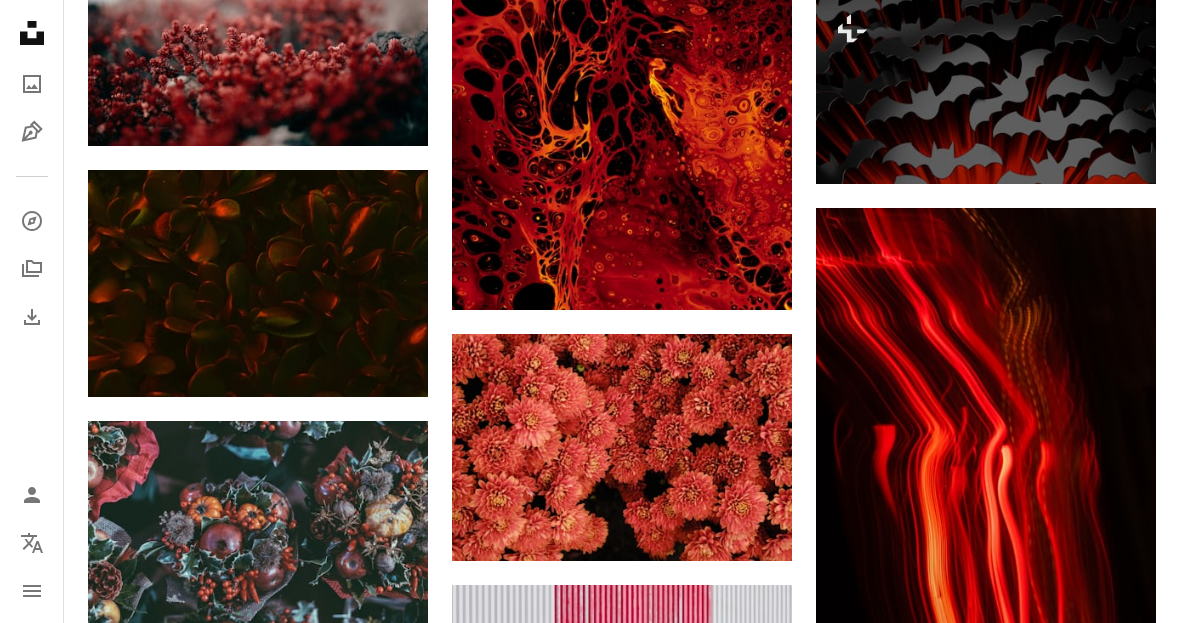 click at bounding box center [258, 283] 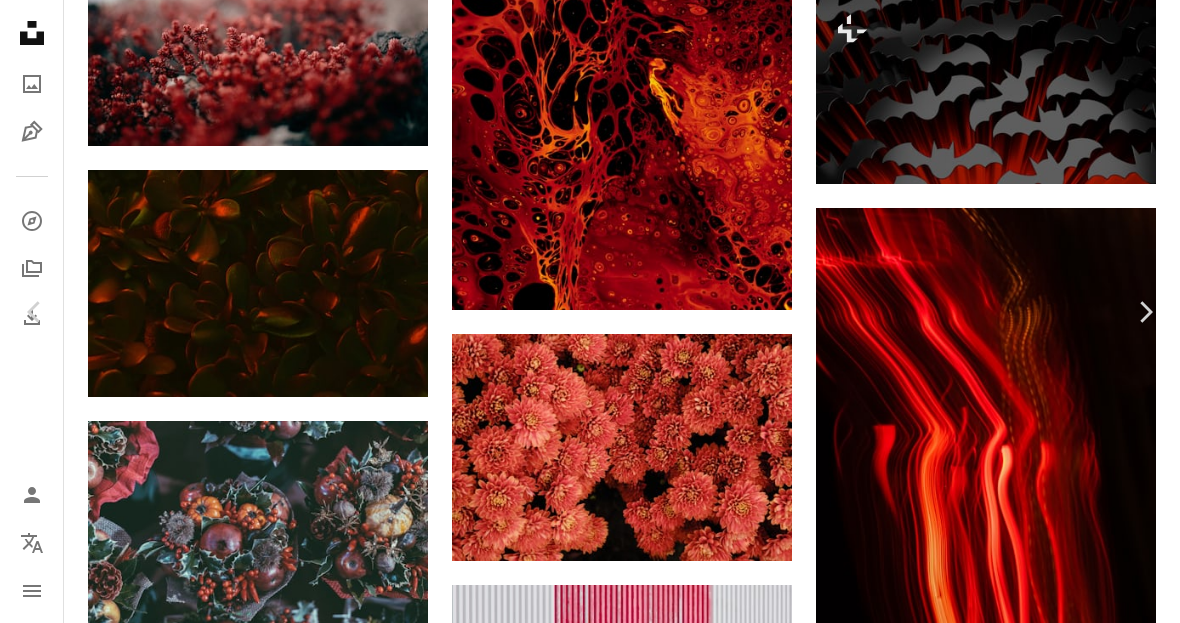 click on "Download free" at bounding box center (981, 3583) 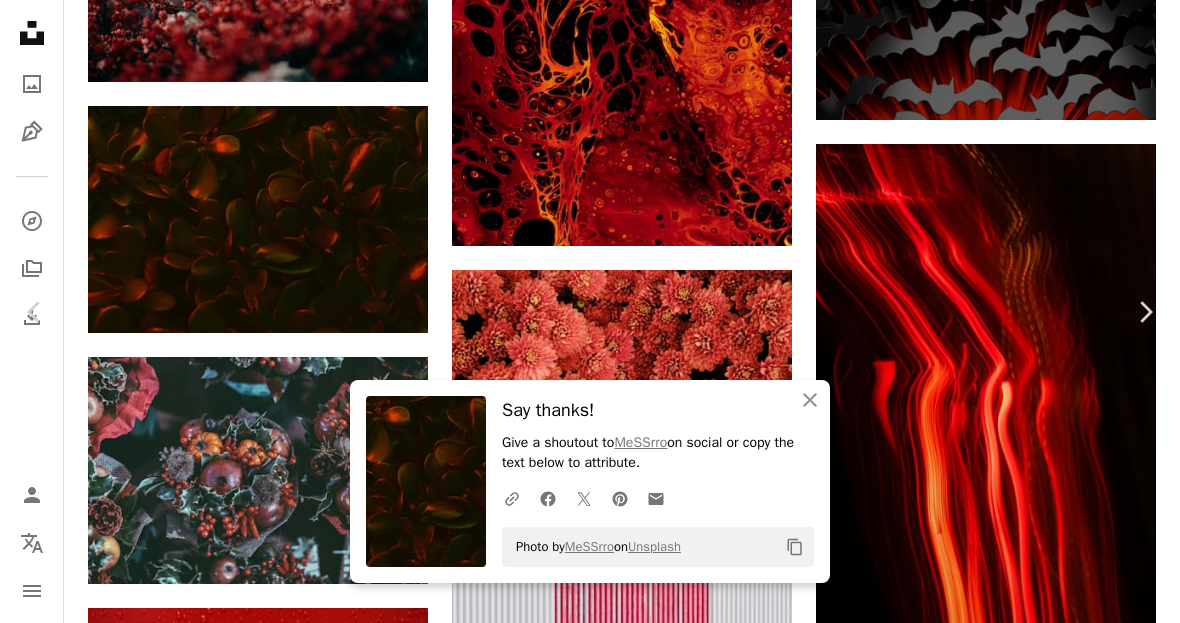 click on "Say thanks! Give a shoutout to  [FIRST] [LAST]  on social or copy the text below to attribute. Photo by  [FIRST] [LAST]  on  Unsplash
Copy content [FIRST] [LAST]  Available for hire Featured in Photos ,  Experimental ,  Monochromatic Published on  [MONTH] [DAY], [YEAR]" at bounding box center [590, 3782] 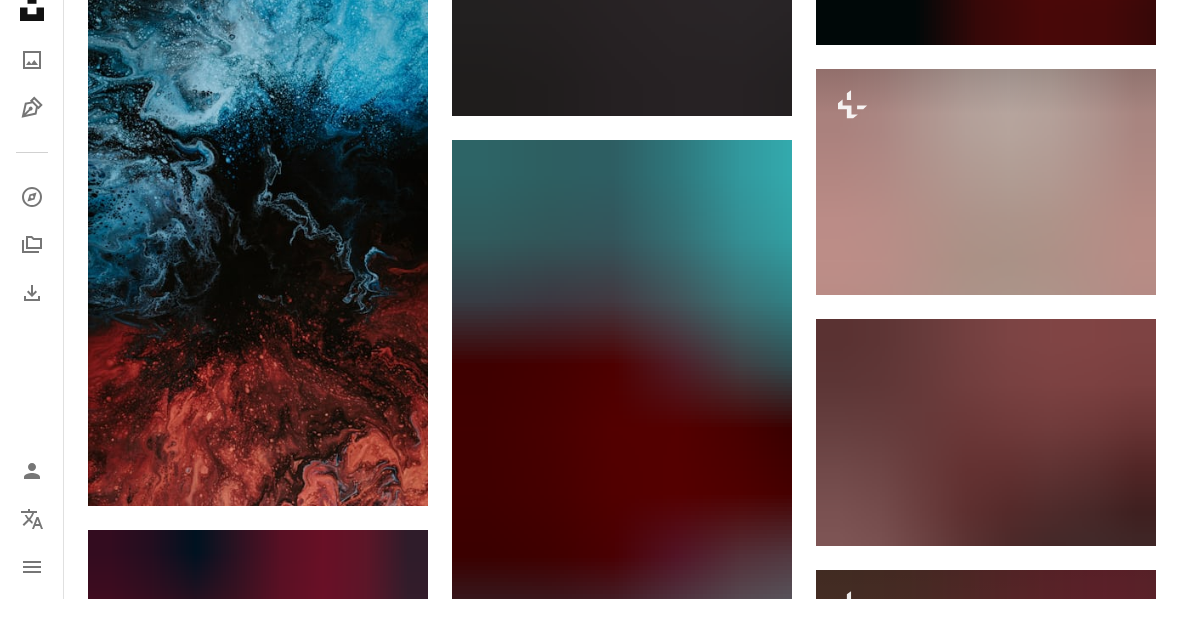 scroll, scrollTop: 76730, scrollLeft: 0, axis: vertical 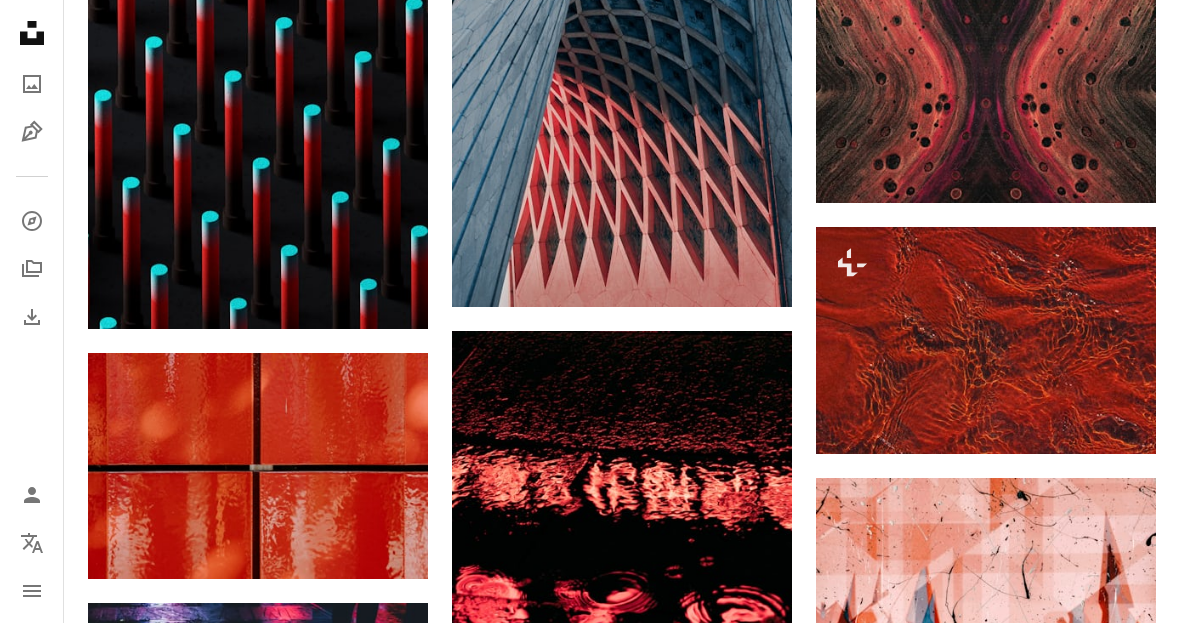click on "Arrow pointing down" 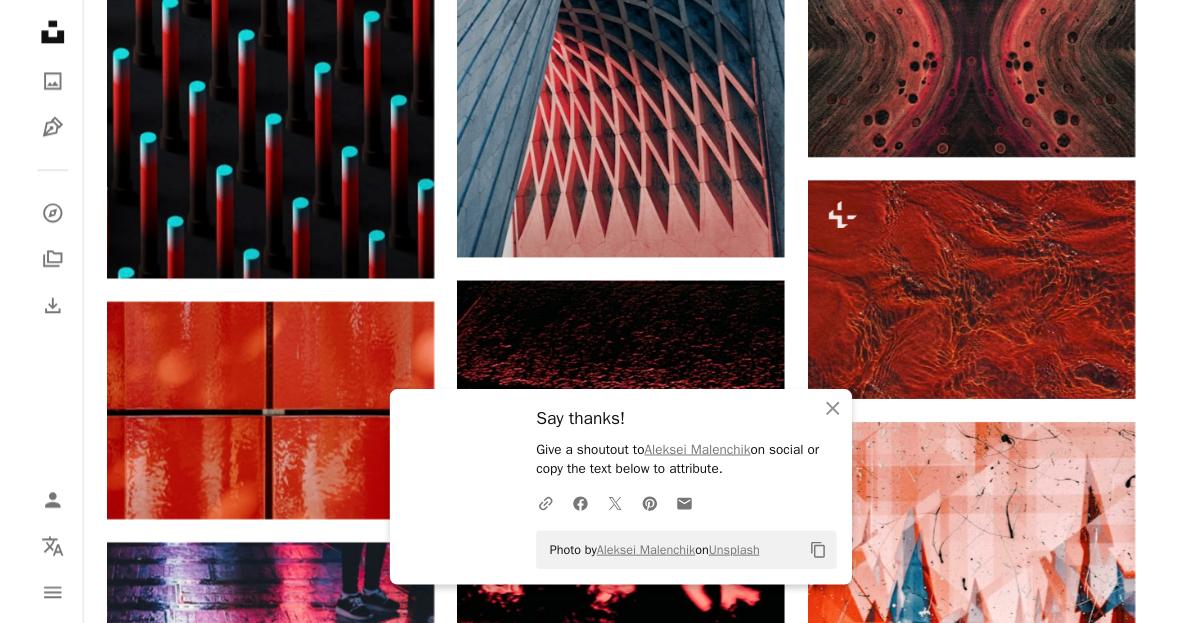 scroll, scrollTop: 76794, scrollLeft: 0, axis: vertical 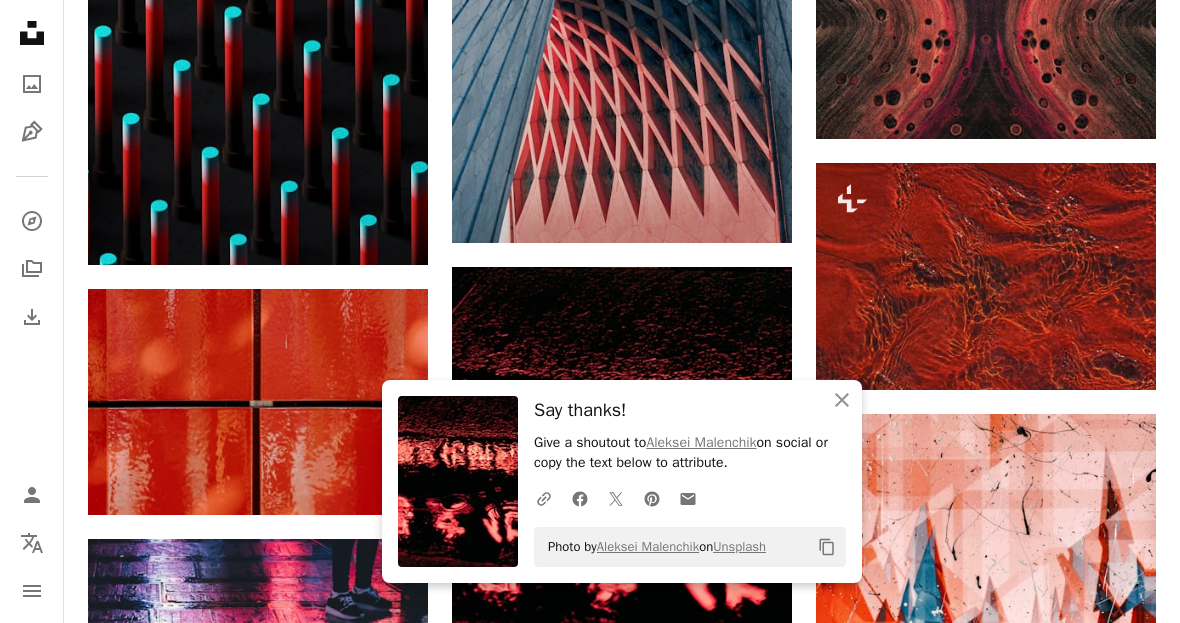 click on "Copy content" 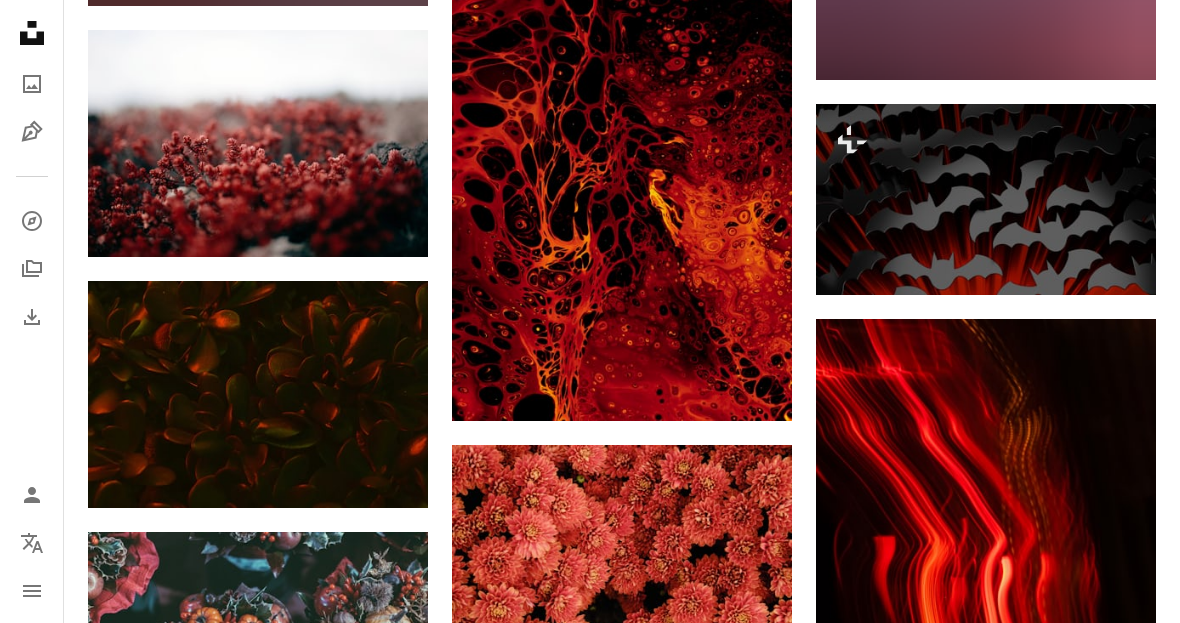 scroll, scrollTop: 73412, scrollLeft: 0, axis: vertical 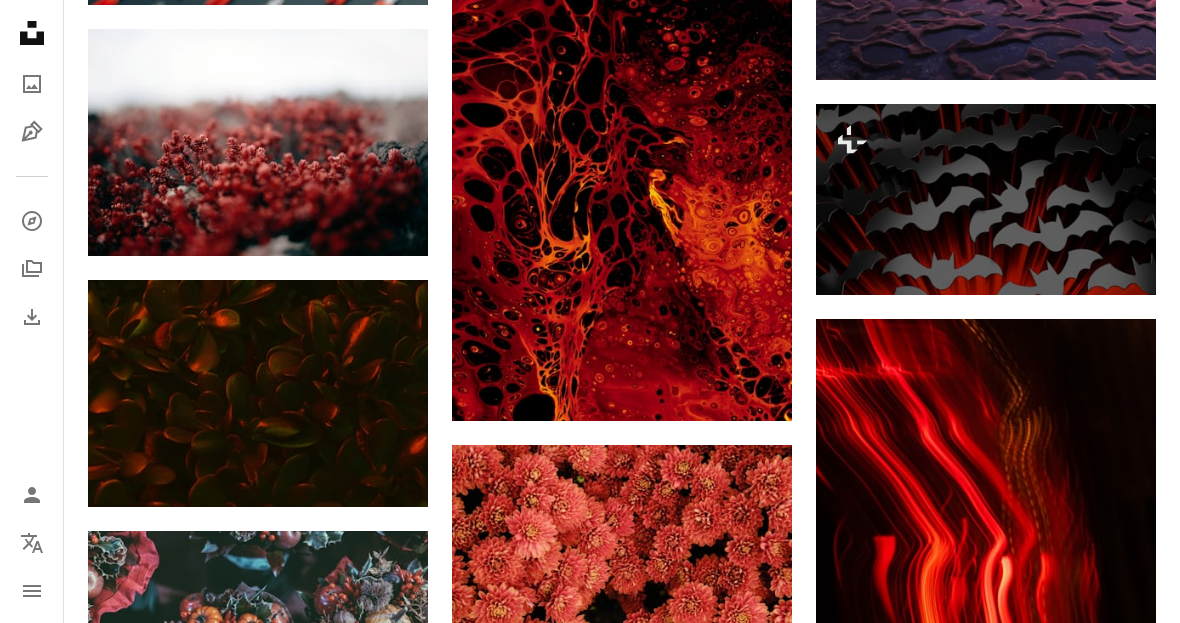click at bounding box center (258, 393) 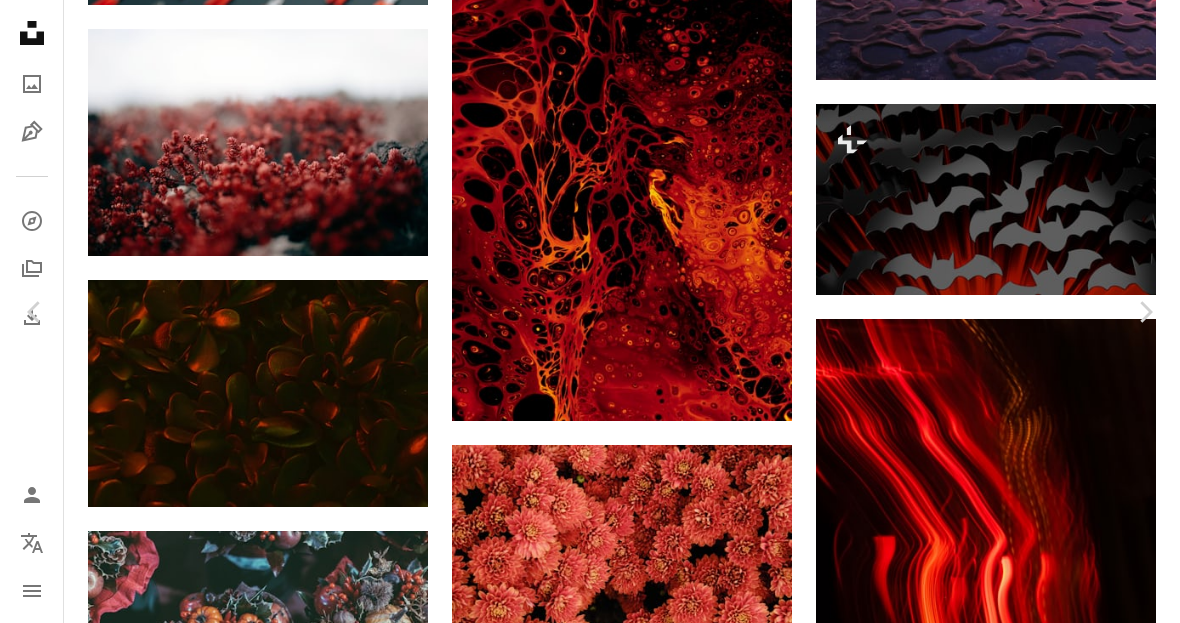 scroll, scrollTop: 312, scrollLeft: 0, axis: vertical 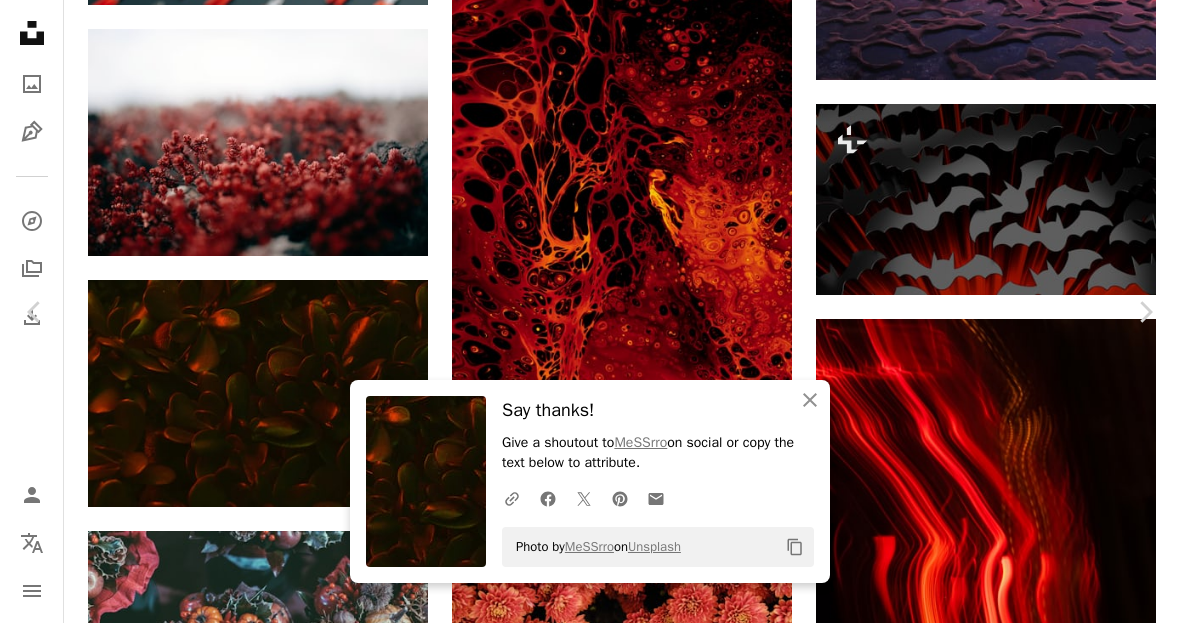 click on "Say thanks! Give a shoutout to  [FIRST] [LAST]  on social or copy the text below to attribute. Photo by  [FIRST] [LAST]  on  Unsplash
Copy content [FIRST] [LAST]  Available for hire Featured in Photos ,  Experimental ,  Monochromatic Published on  [MONTH] [DAY], [YEAR]" at bounding box center (590, 16567) 